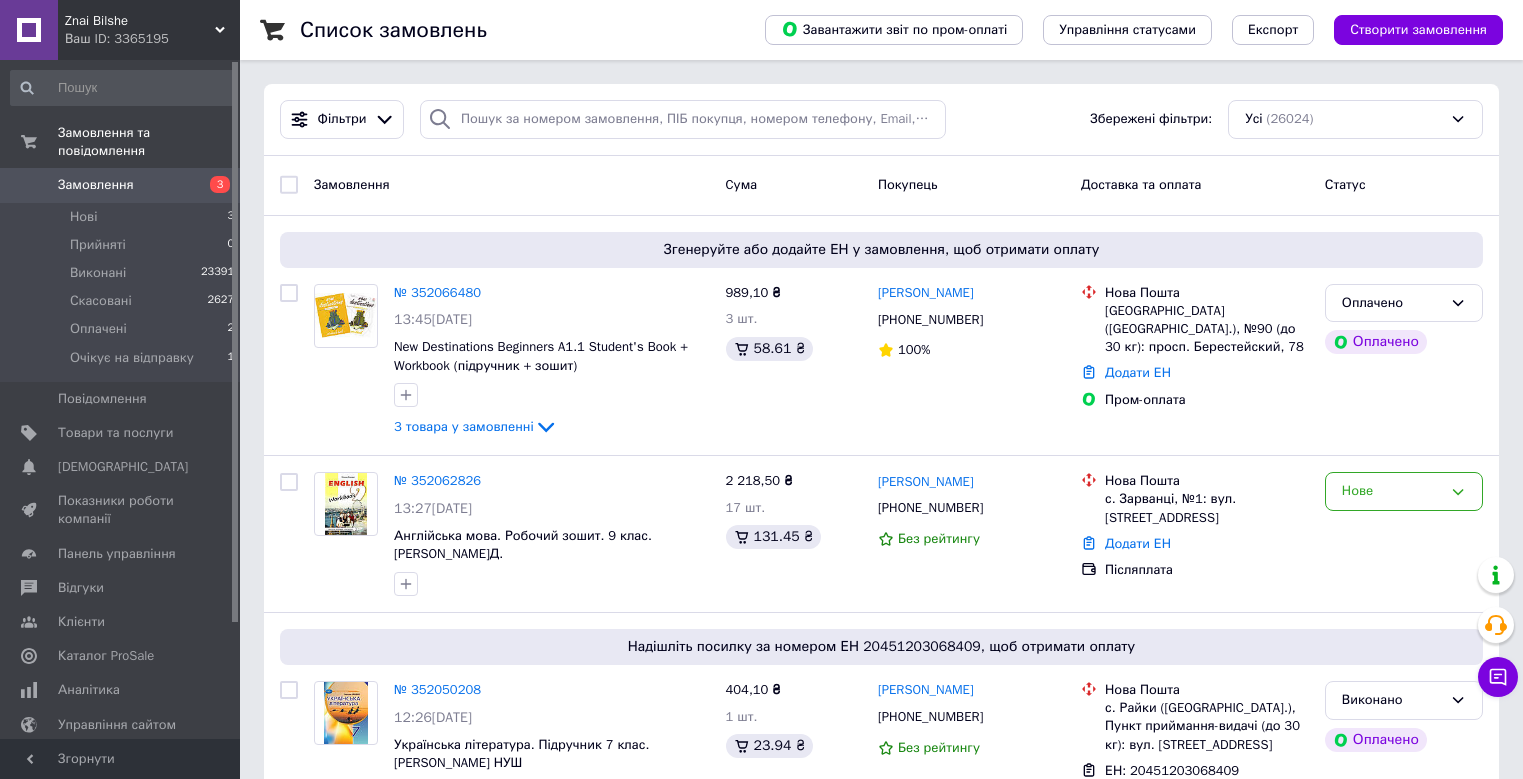 scroll, scrollTop: 0, scrollLeft: 0, axis: both 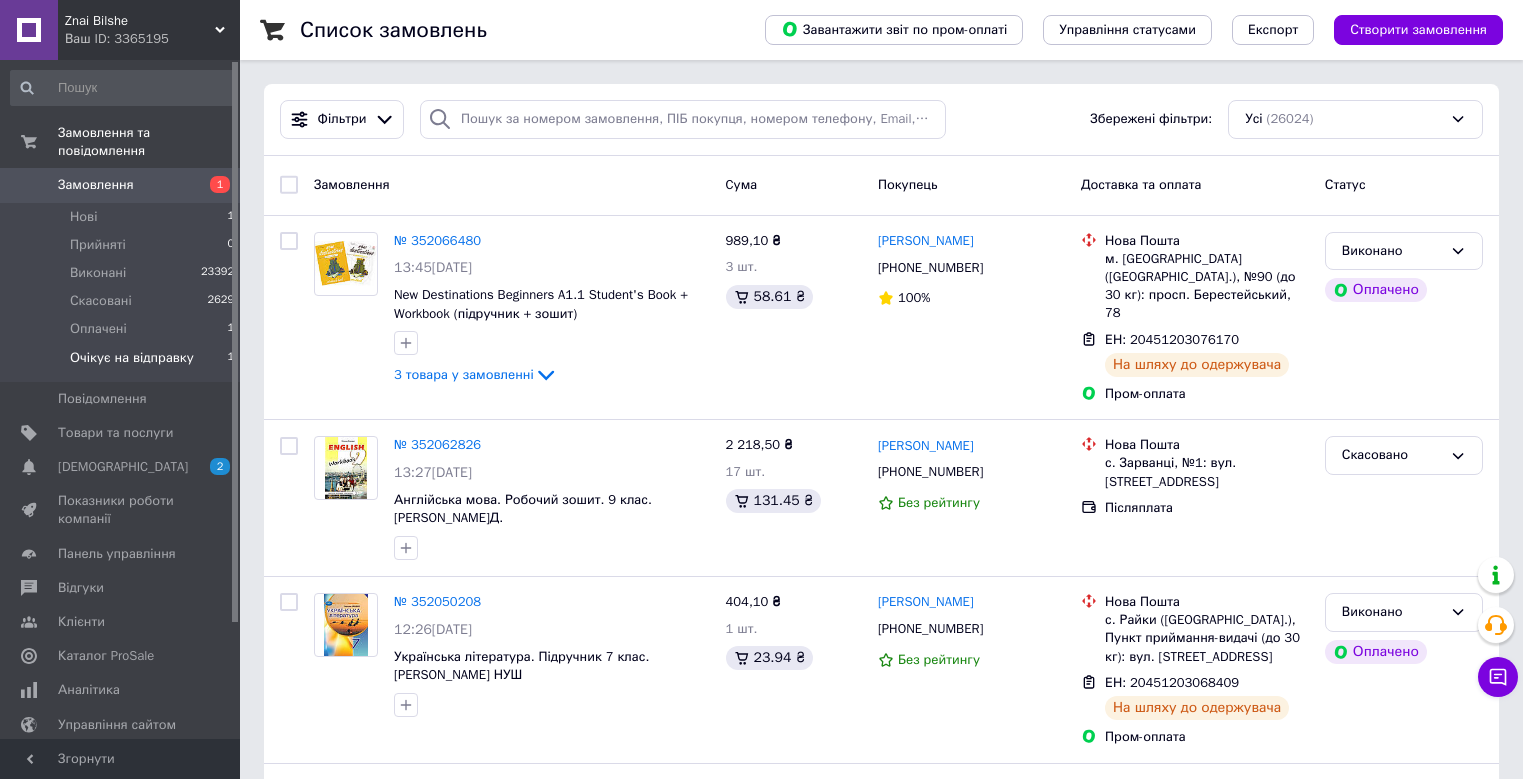 click on "Очікує на відправку" at bounding box center [132, 358] 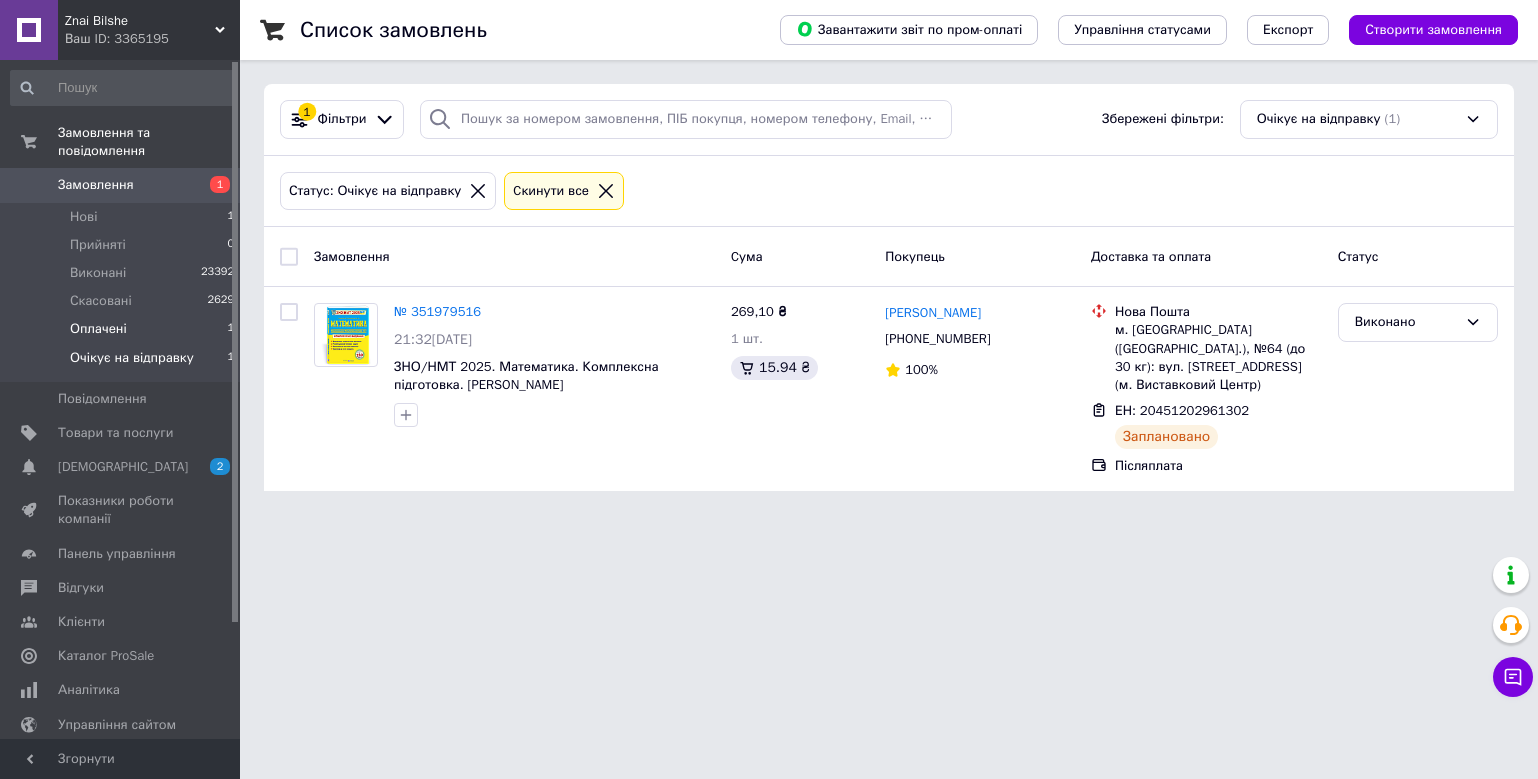 click on "Оплачені 1" at bounding box center [123, 329] 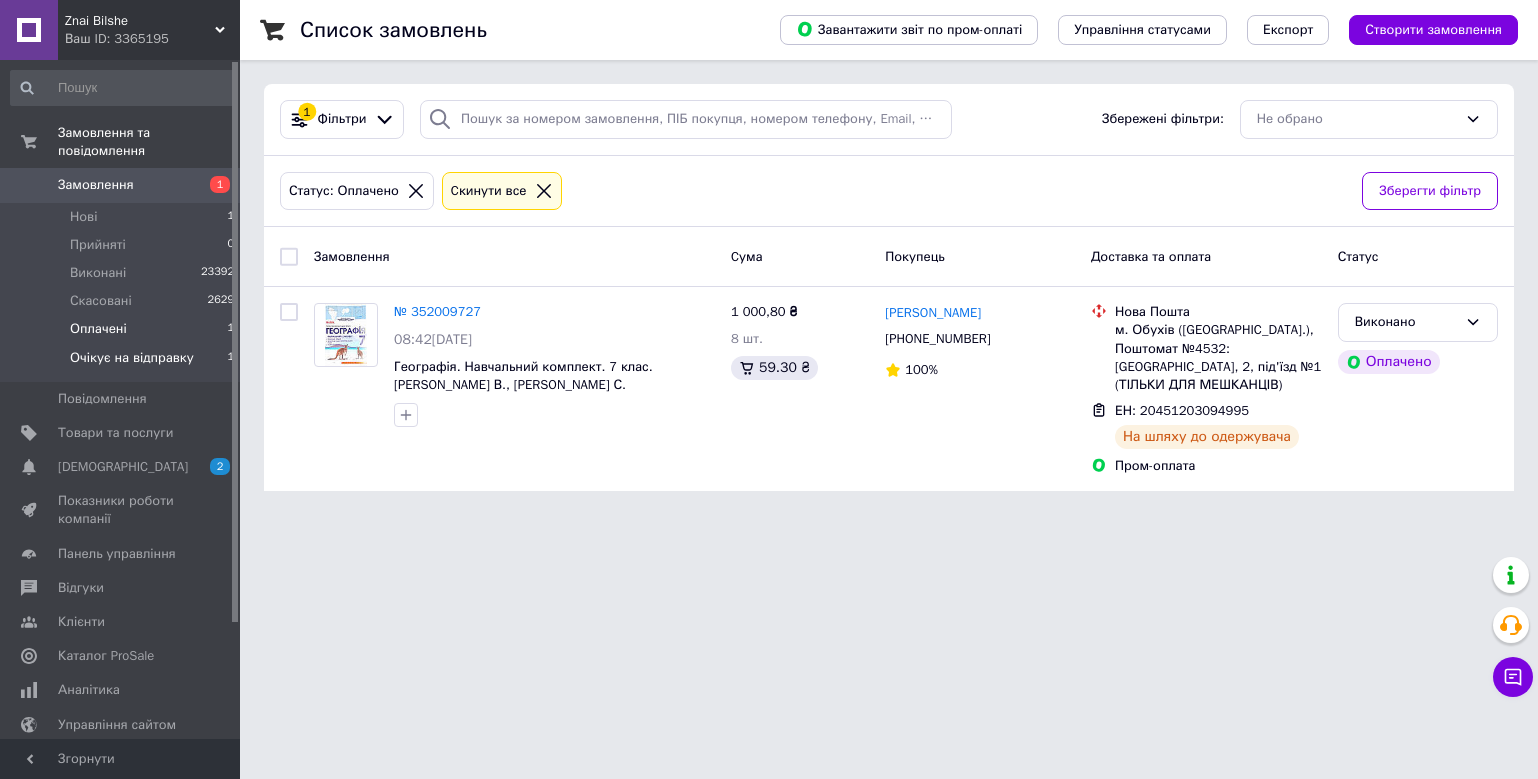click on "Очікує на відправку" at bounding box center (132, 358) 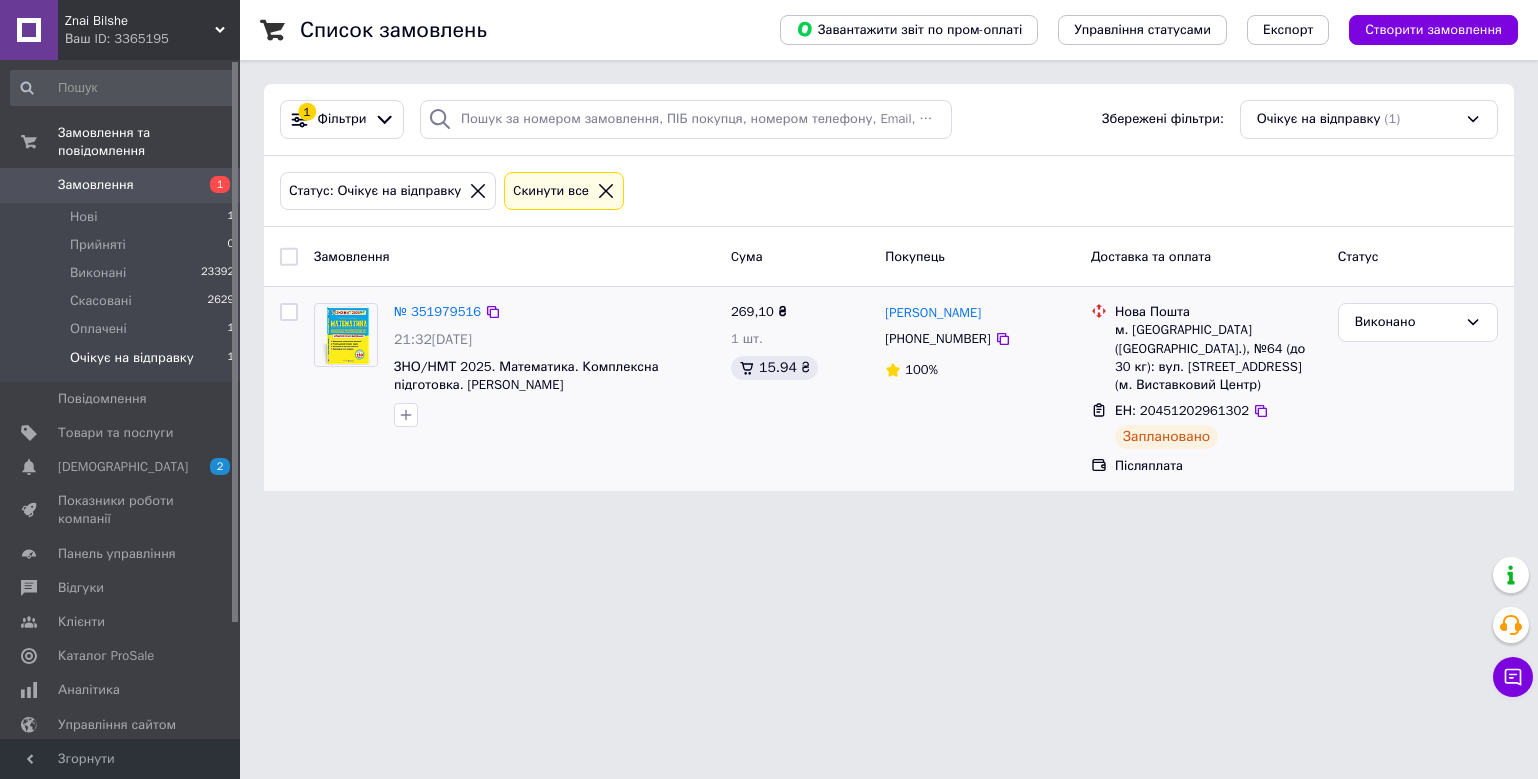 click on "ЕН: 20451202961302" at bounding box center [1182, 410] 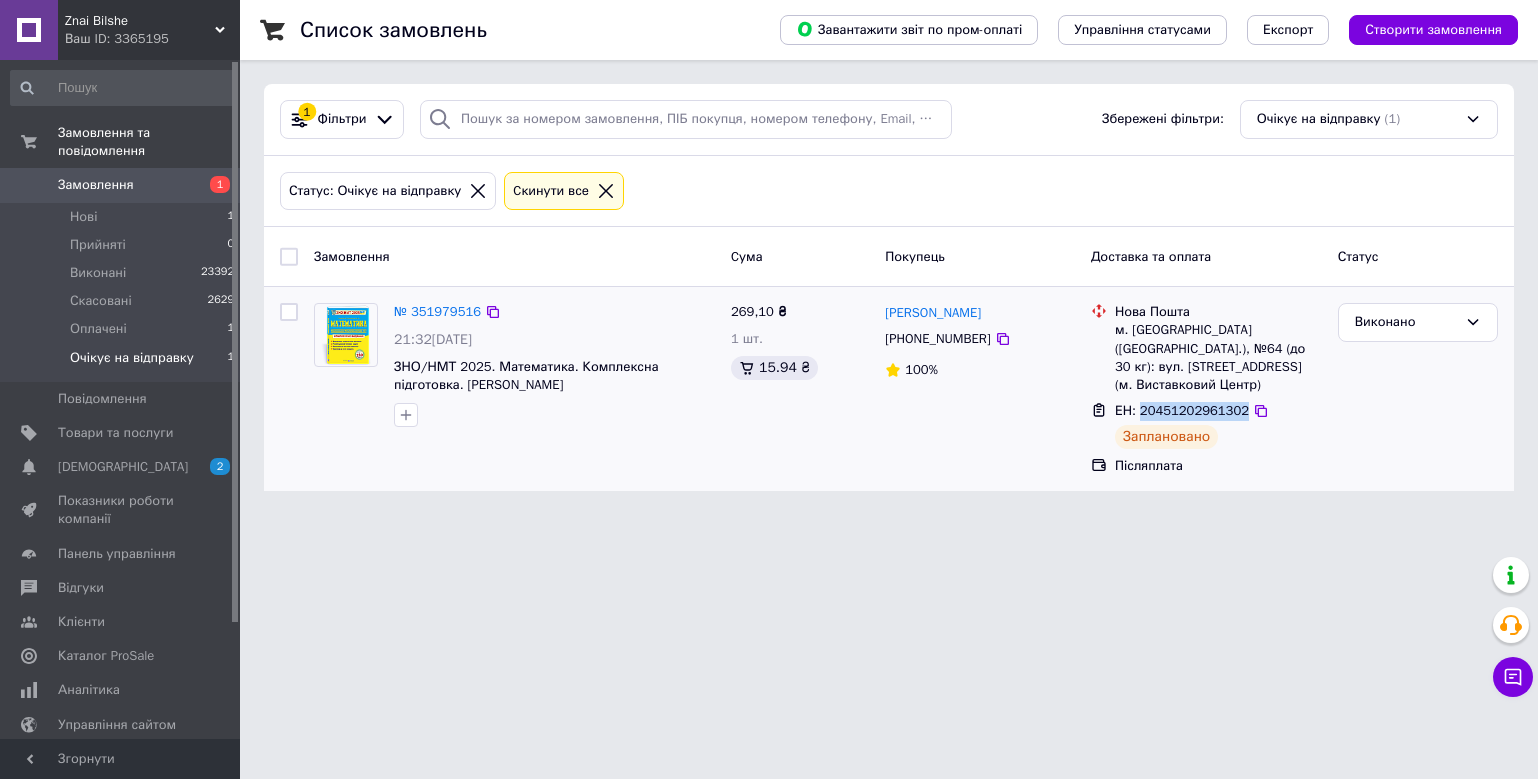 click on "ЕН: 20451202961302" at bounding box center (1182, 410) 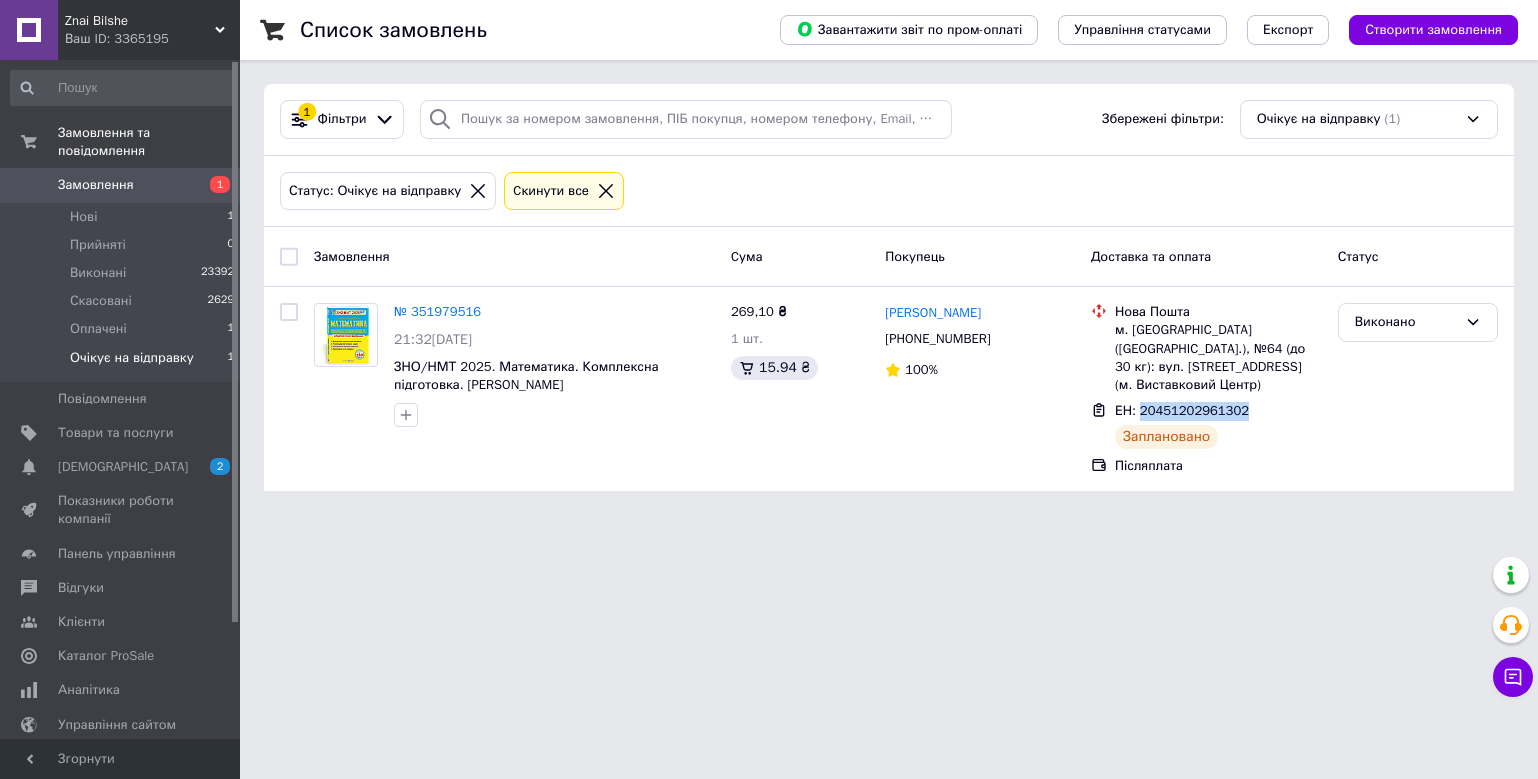 drag, startPoint x: 71, startPoint y: 155, endPoint x: 147, endPoint y: 33, distance: 143.73587 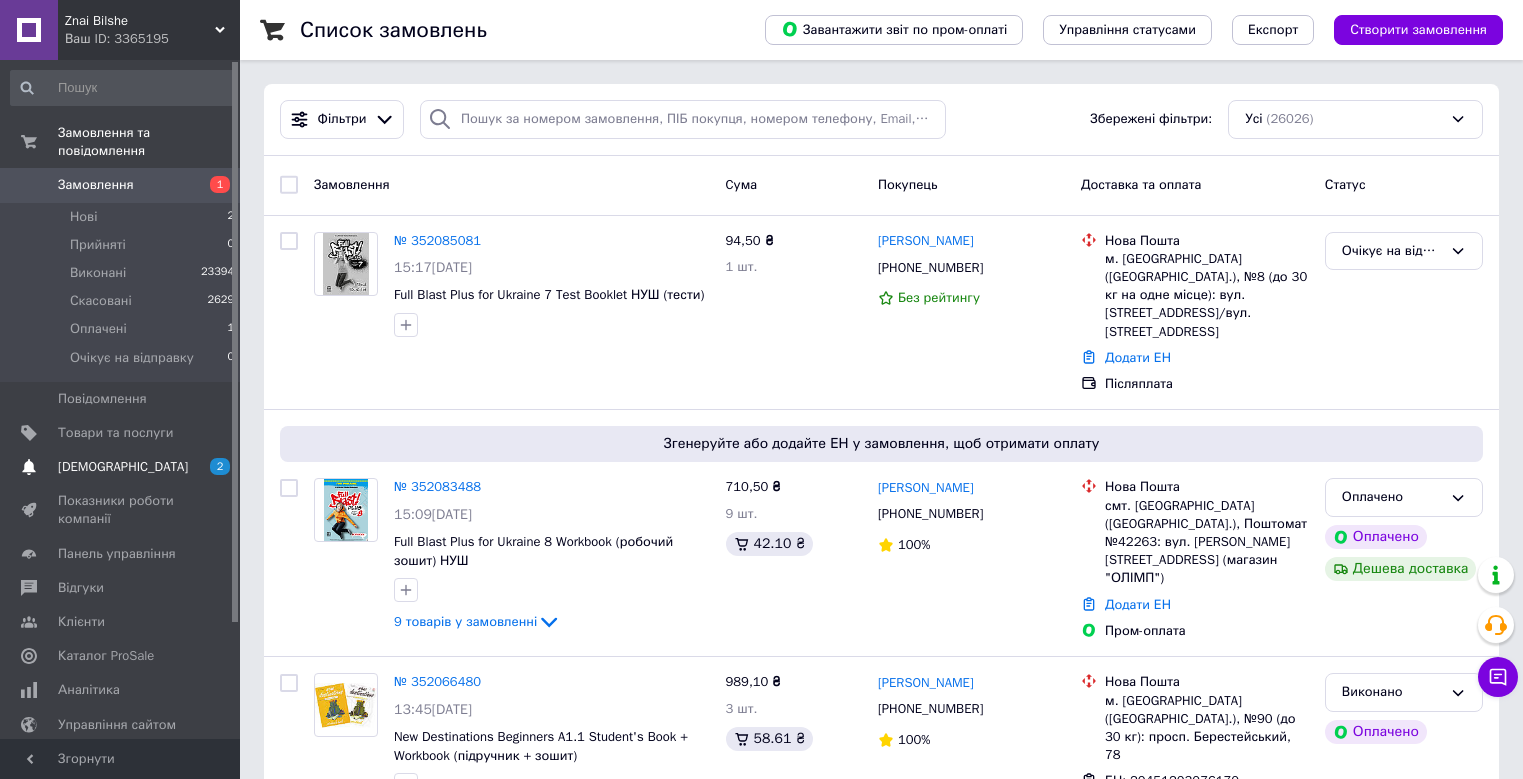 click on "[DEMOGRAPHIC_DATA]" at bounding box center (123, 467) 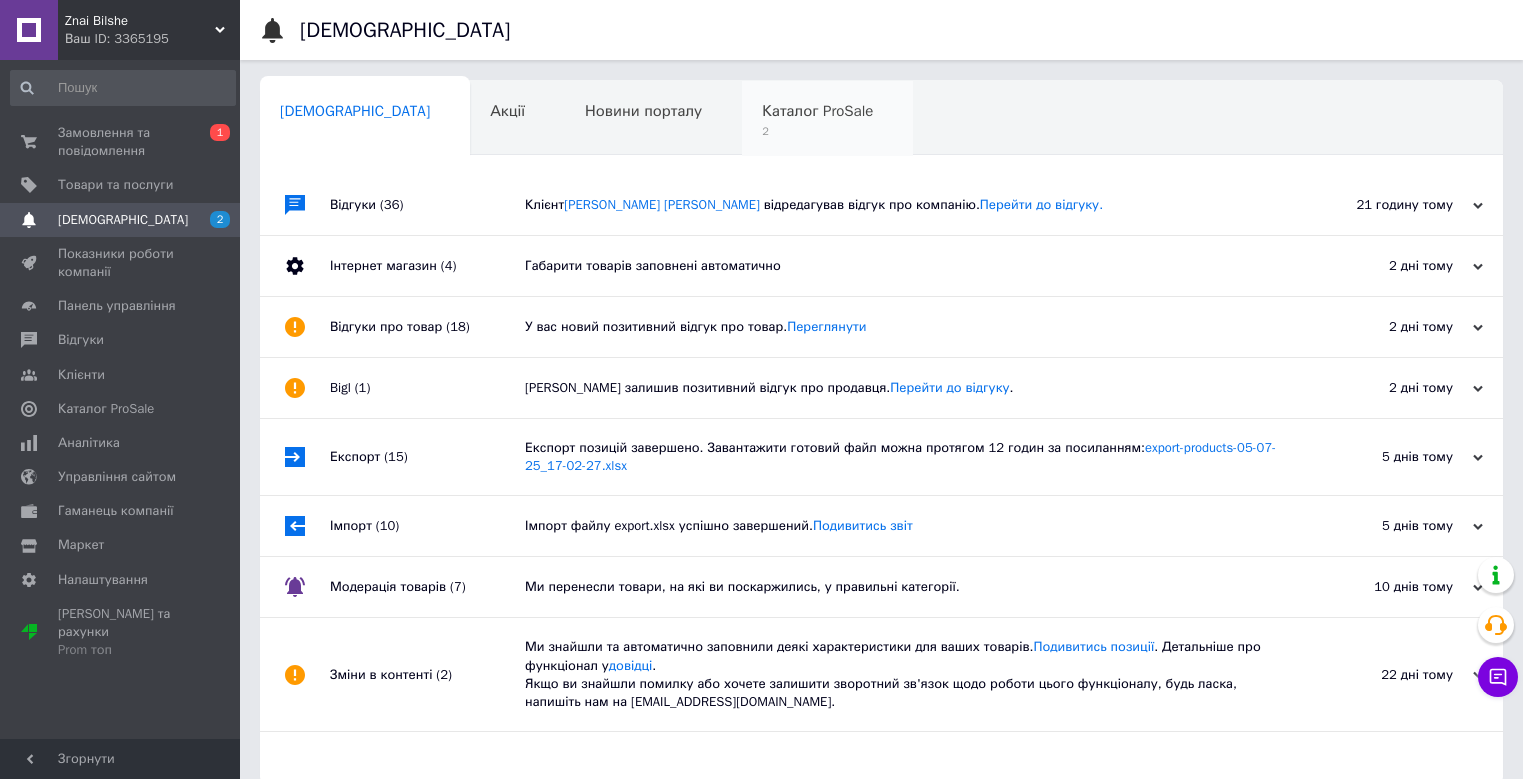 click on "Каталог ProSale" at bounding box center [817, 111] 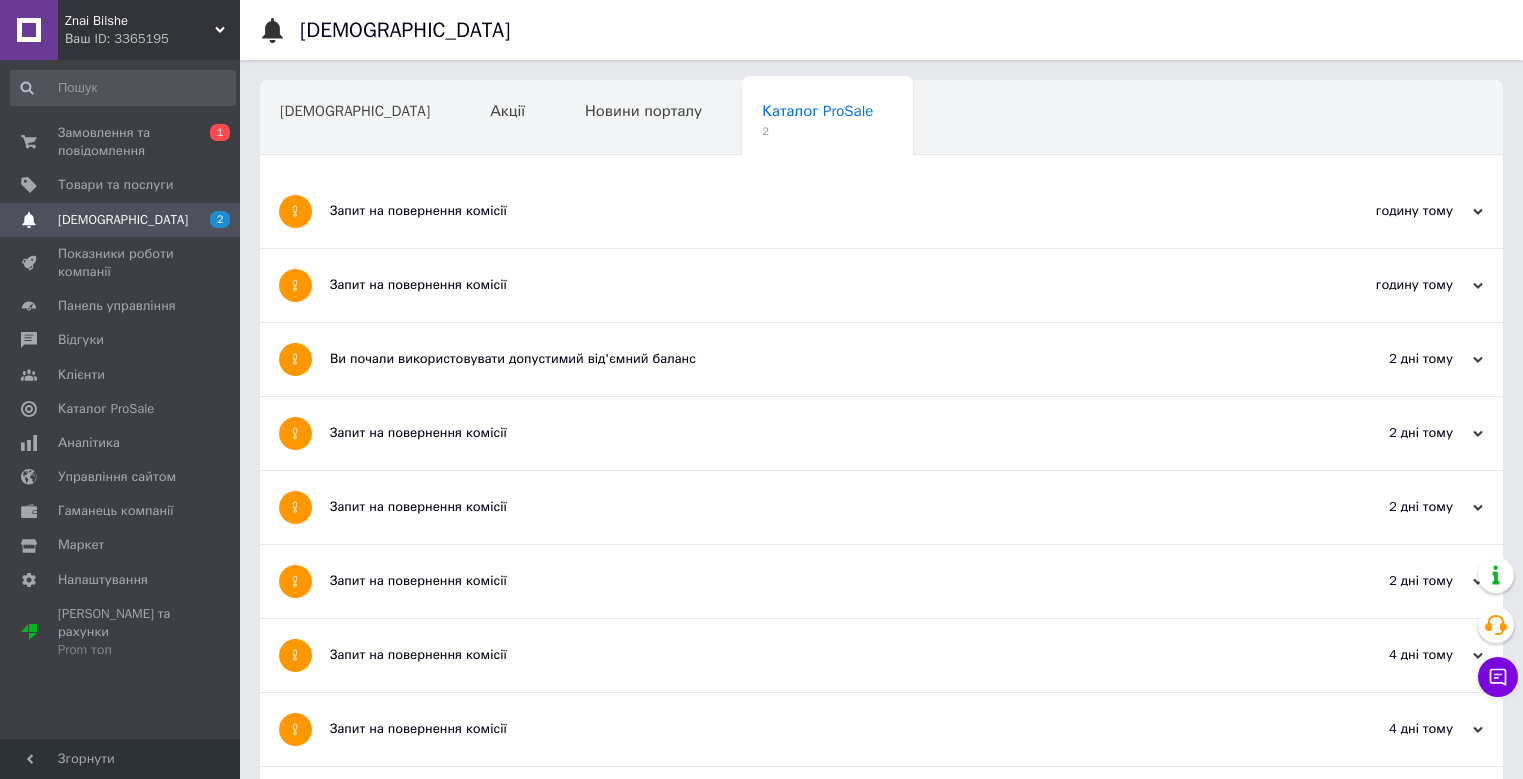 click on "Запит на повернення комісії" at bounding box center (806, 211) 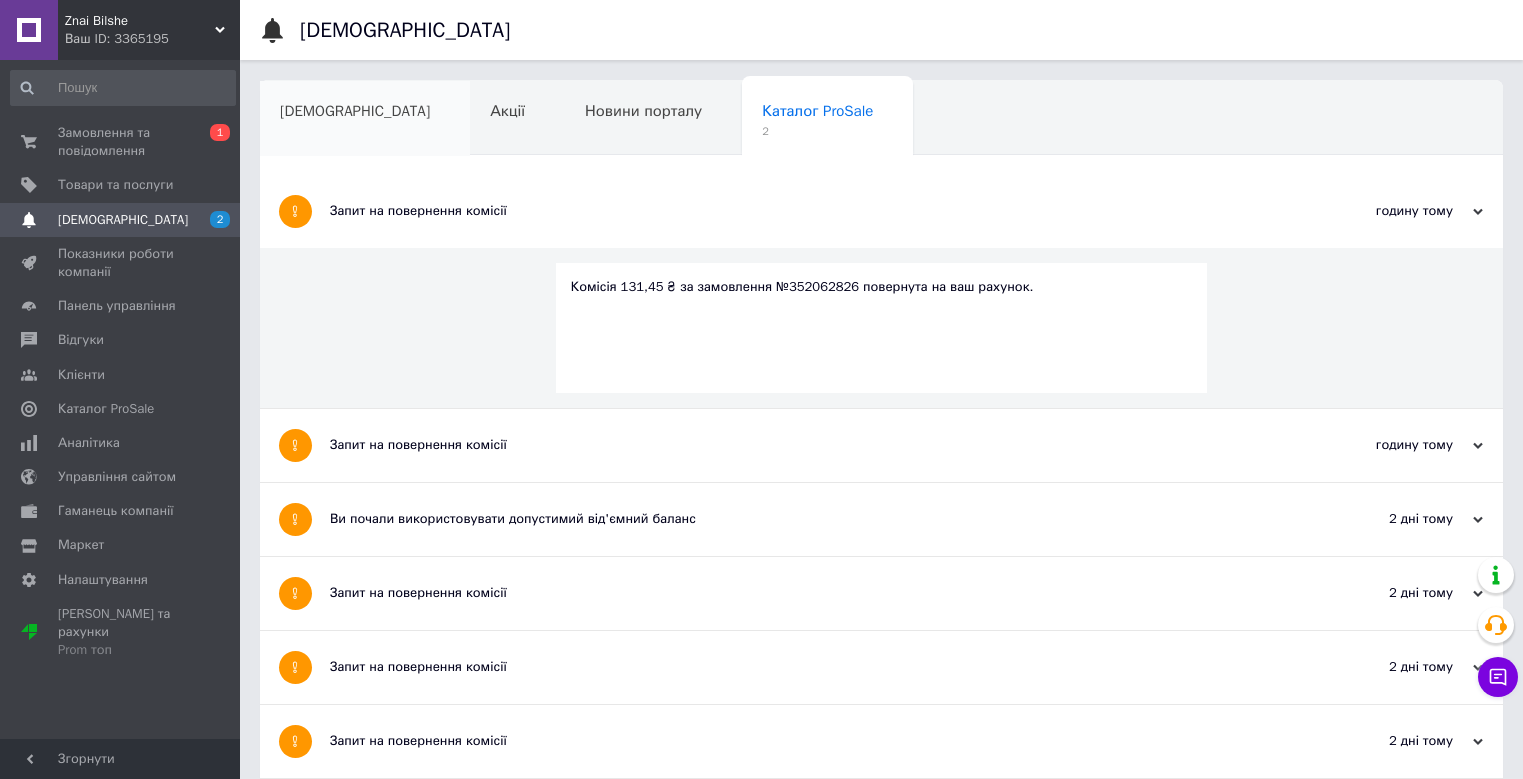 click on "[DEMOGRAPHIC_DATA]" at bounding box center [355, 111] 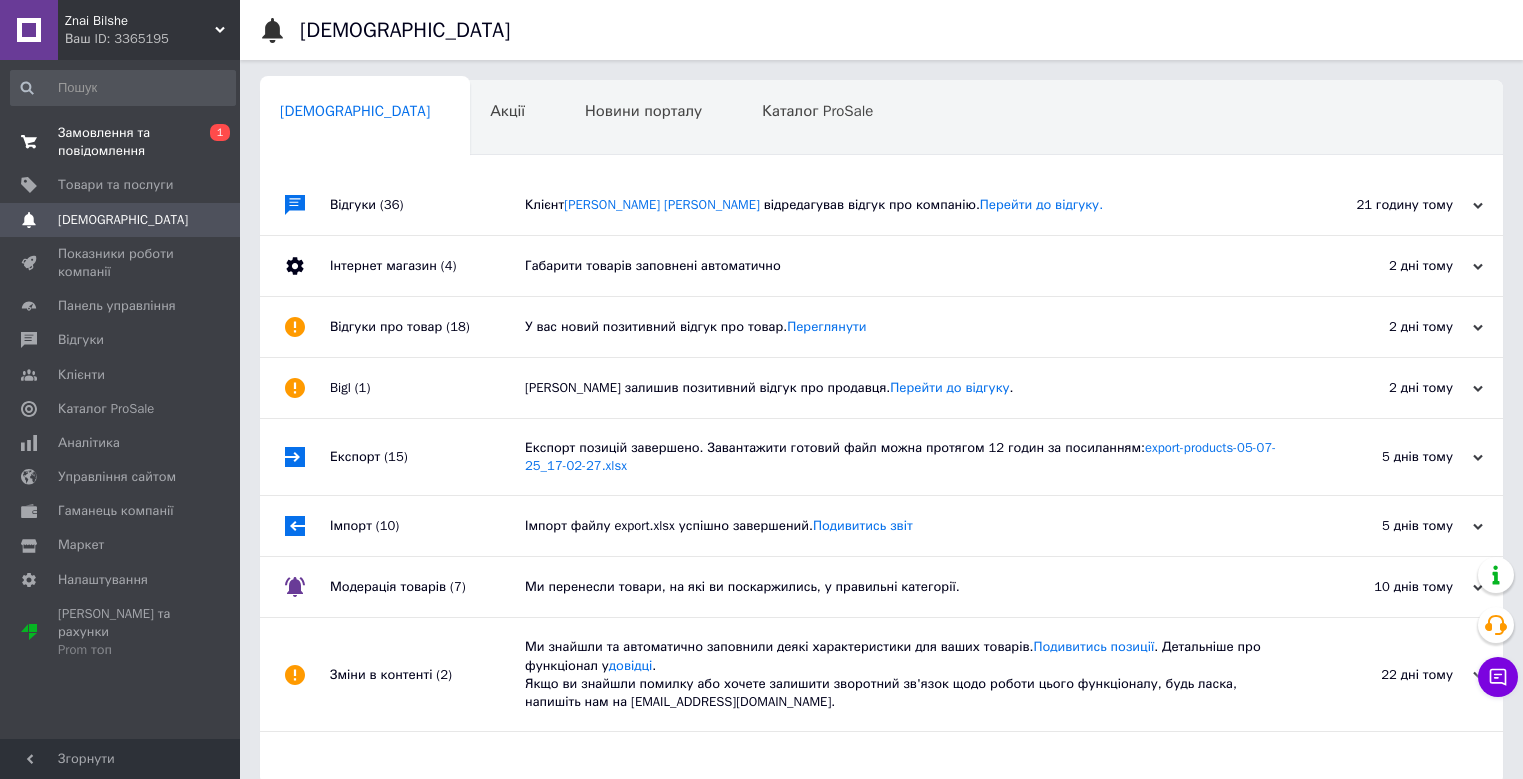 click on "Замовлення та повідомлення" at bounding box center [121, 142] 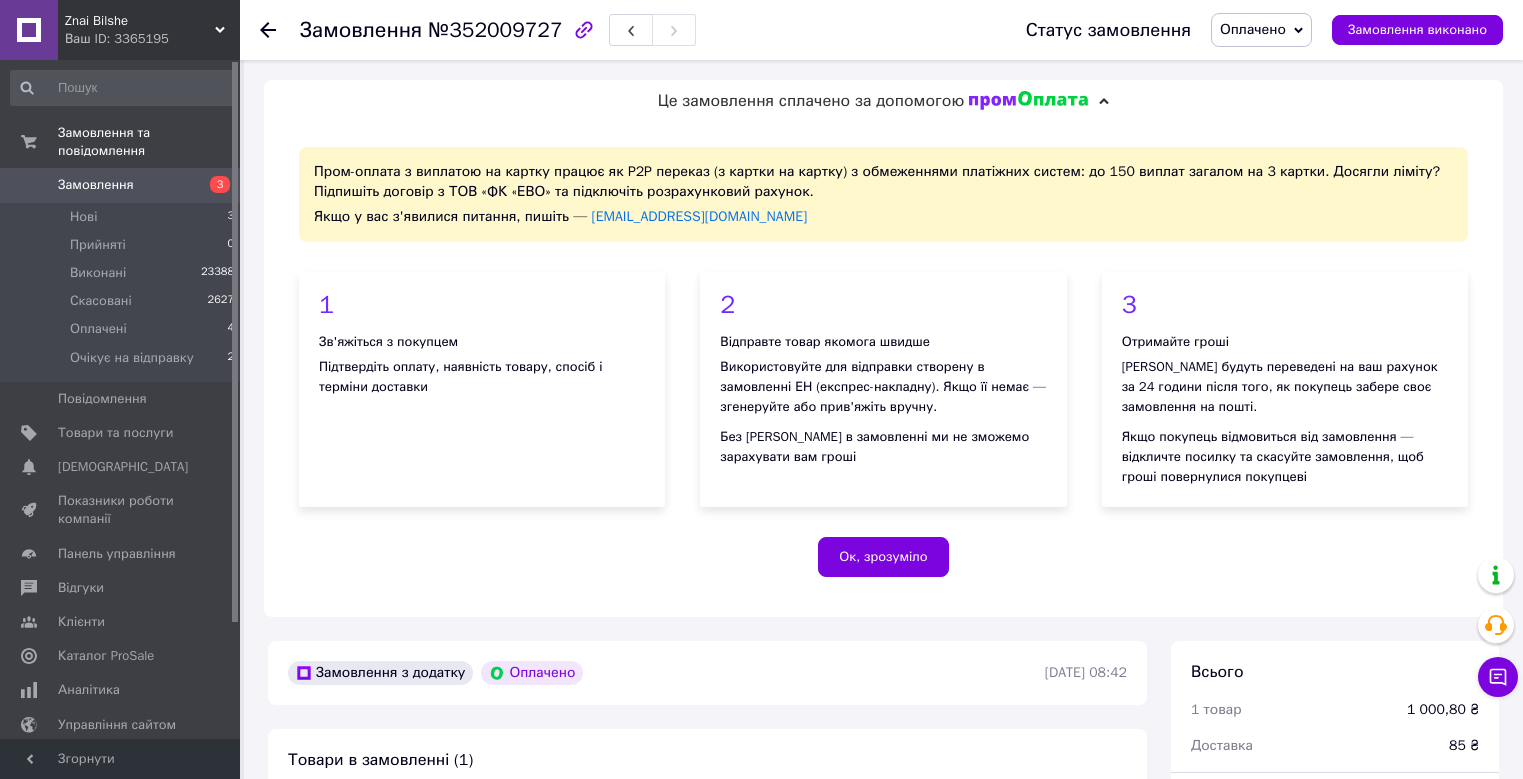 scroll, scrollTop: 500, scrollLeft: 0, axis: vertical 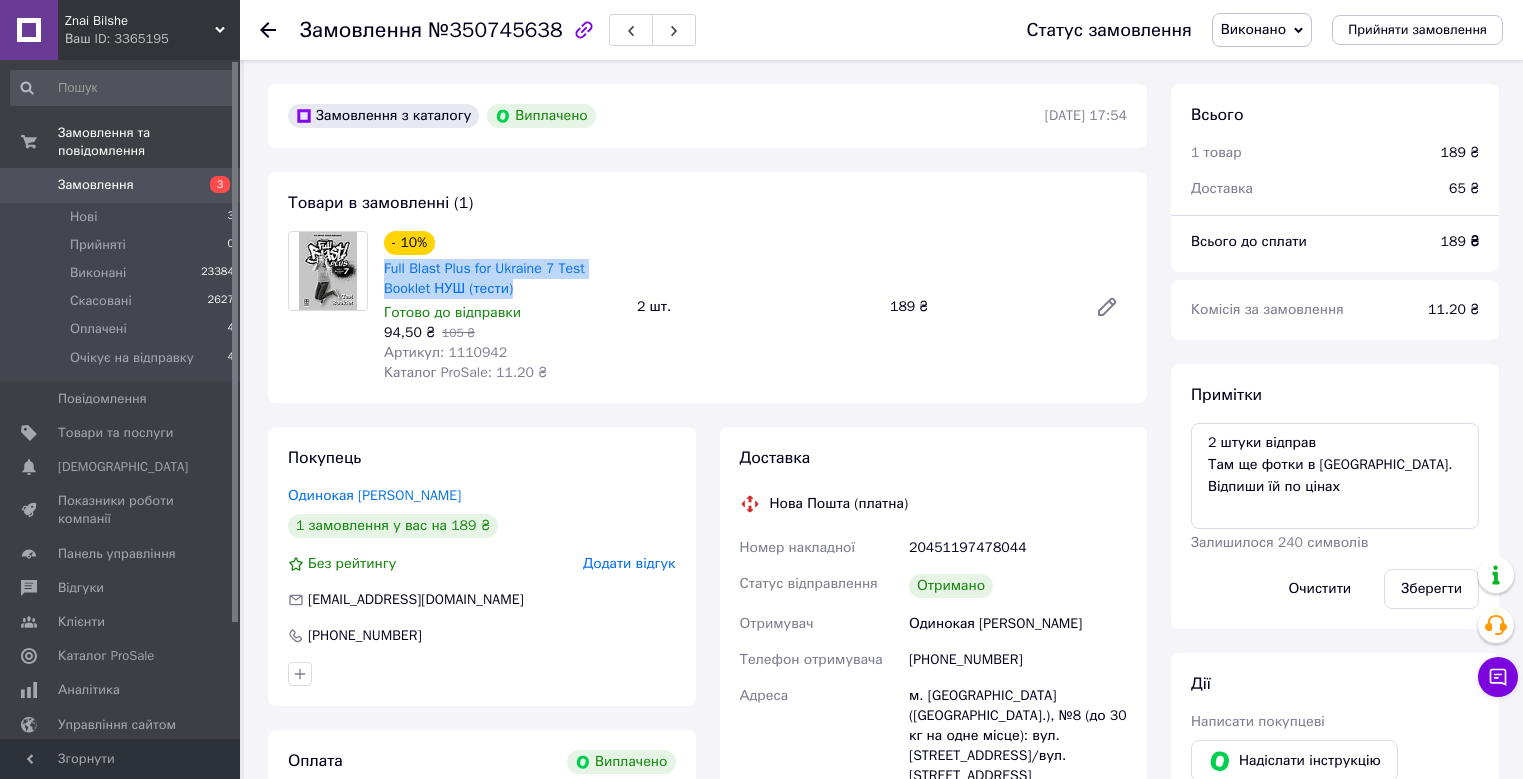 drag, startPoint x: 393, startPoint y: 273, endPoint x: 527, endPoint y: 292, distance: 135.34032 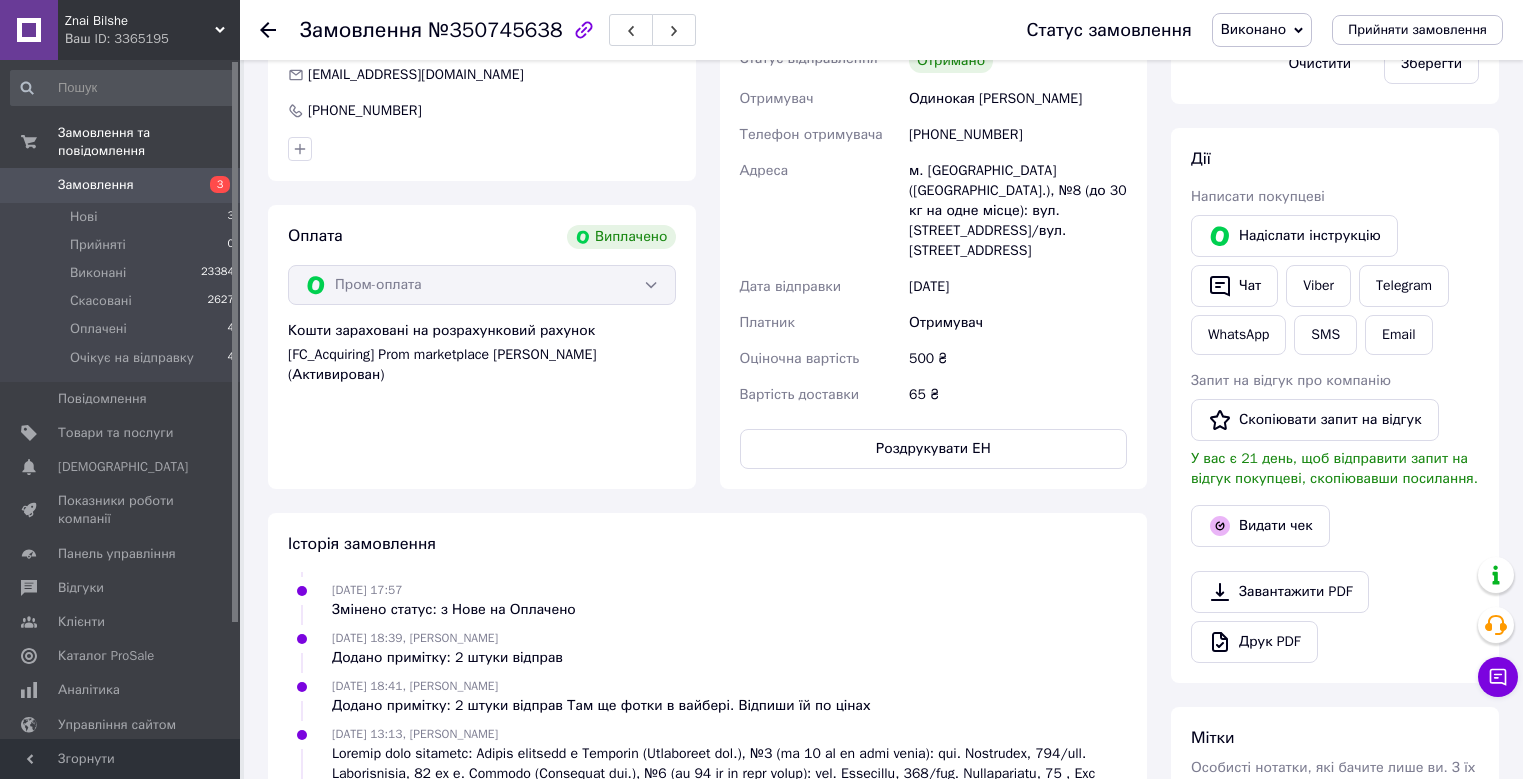 scroll, scrollTop: 800, scrollLeft: 0, axis: vertical 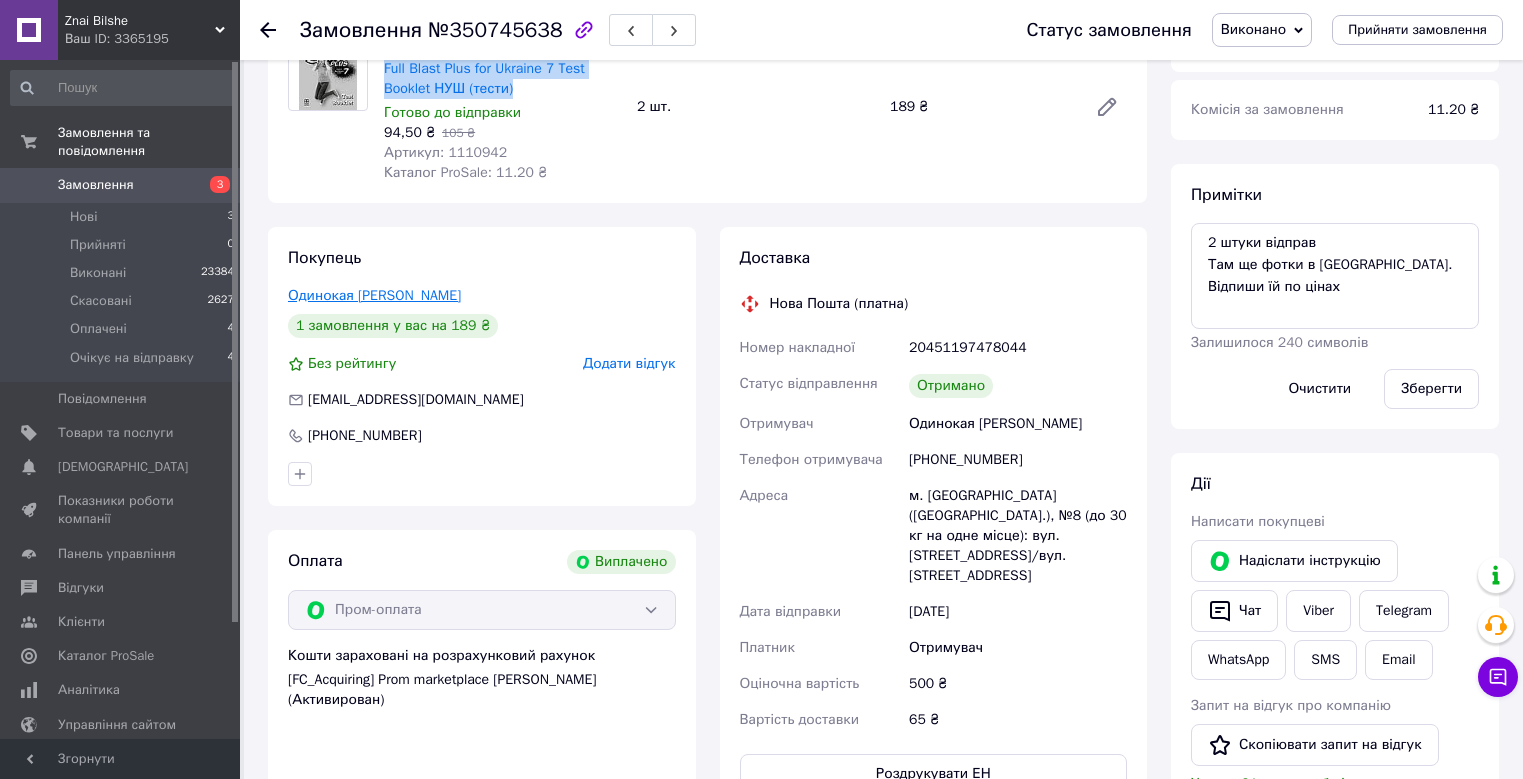click on "Одинокая [PERSON_NAME]" at bounding box center [374, 295] 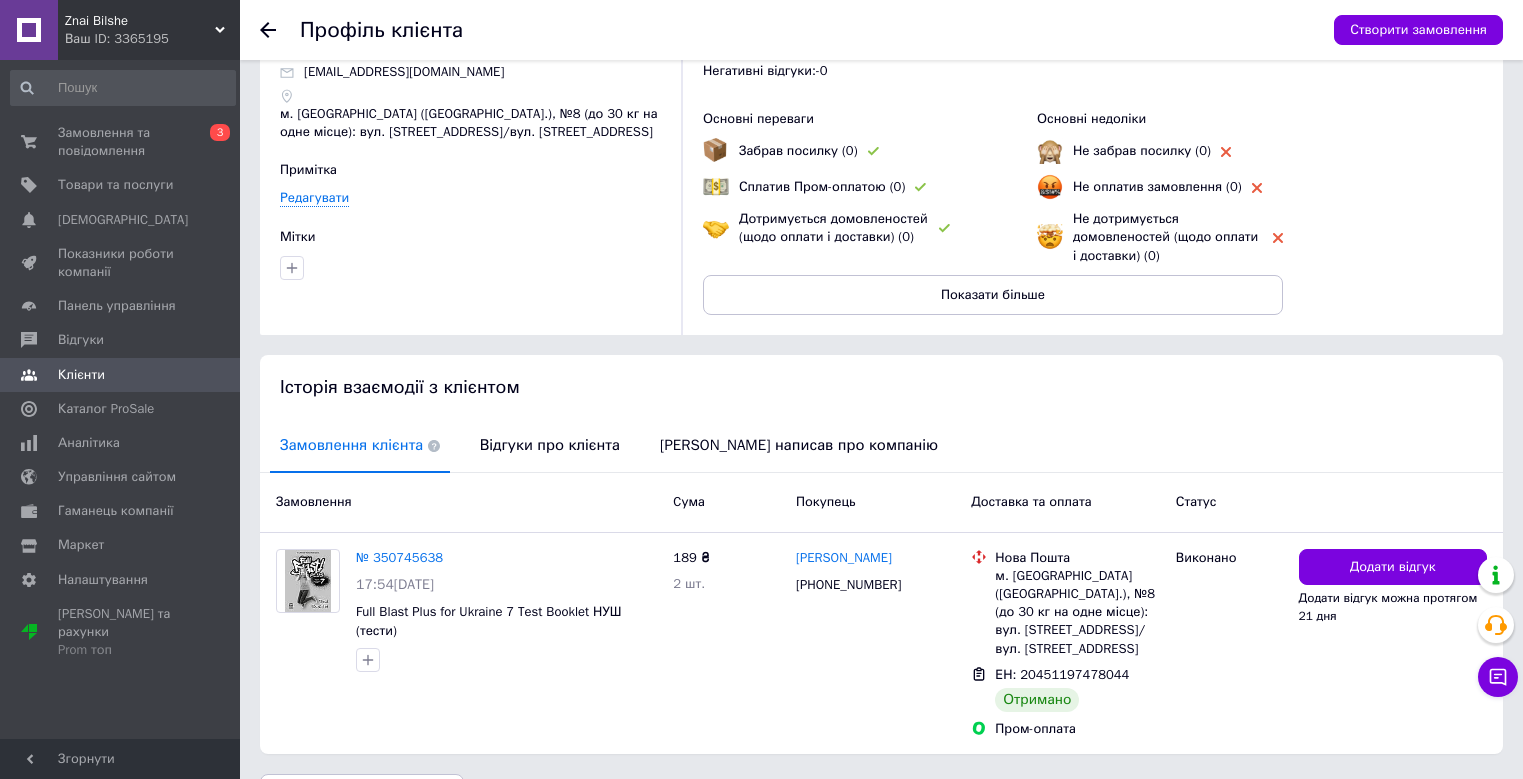 scroll, scrollTop: 137, scrollLeft: 0, axis: vertical 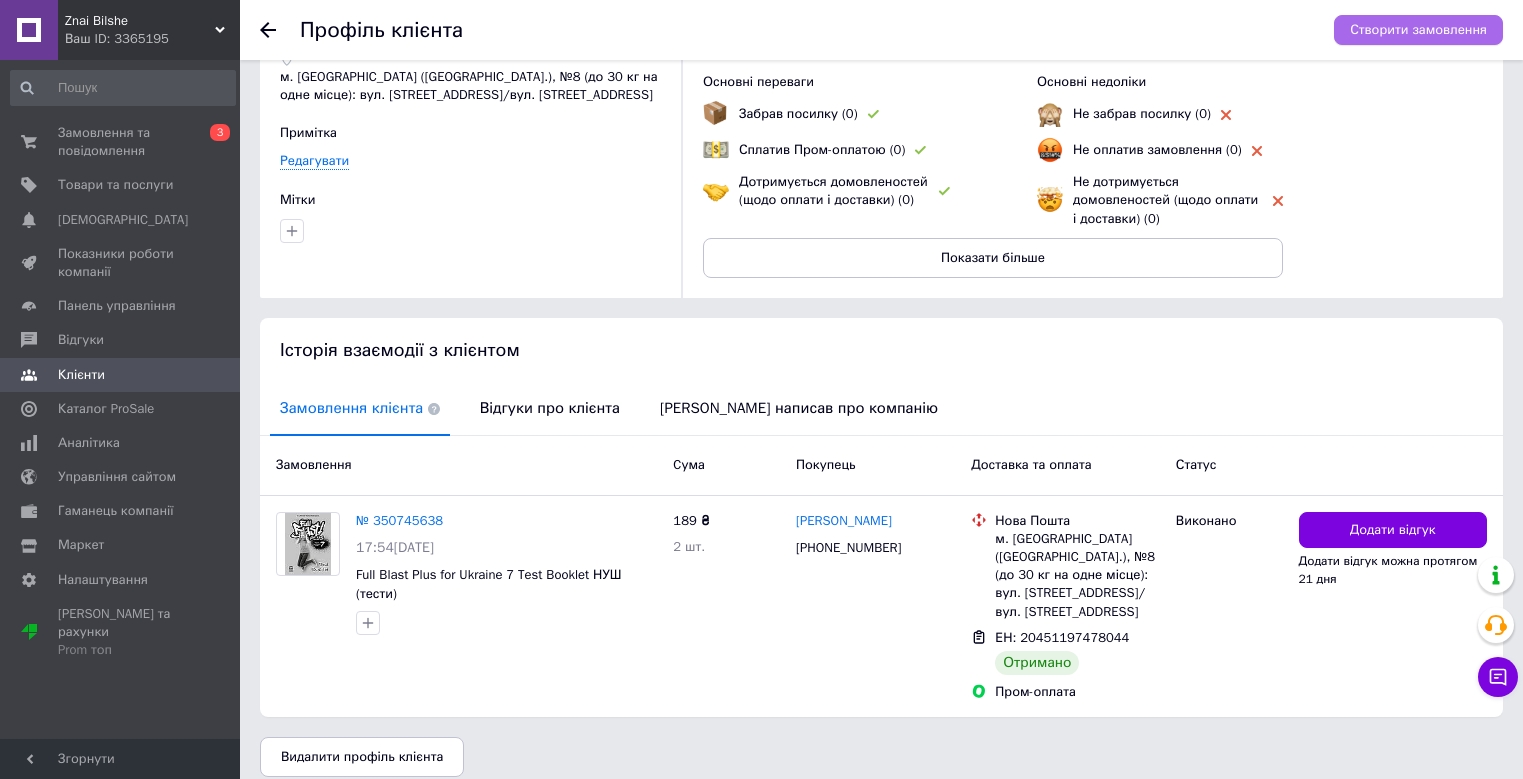 click on "Створити замовлення" at bounding box center (1418, 30) 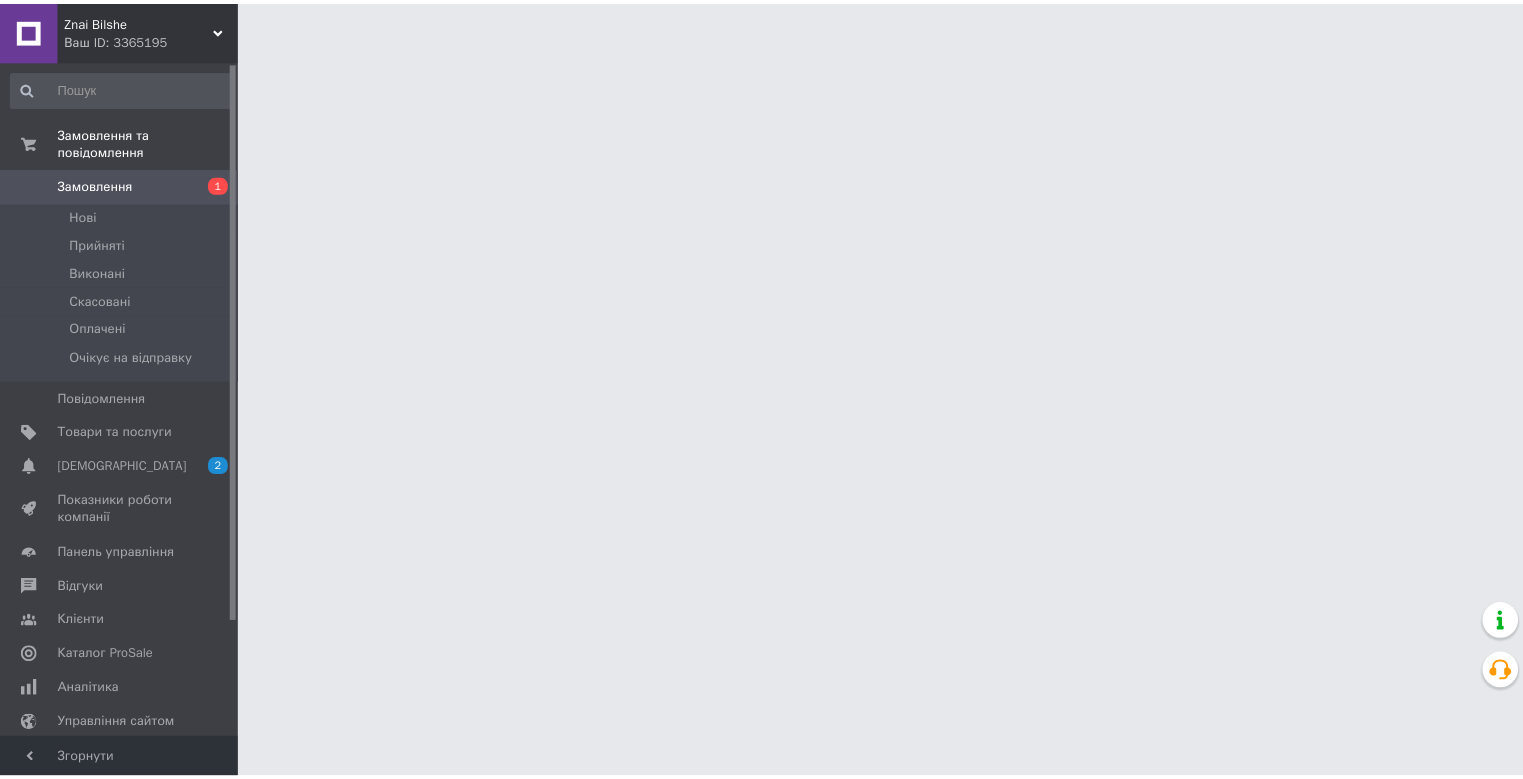 scroll, scrollTop: 0, scrollLeft: 0, axis: both 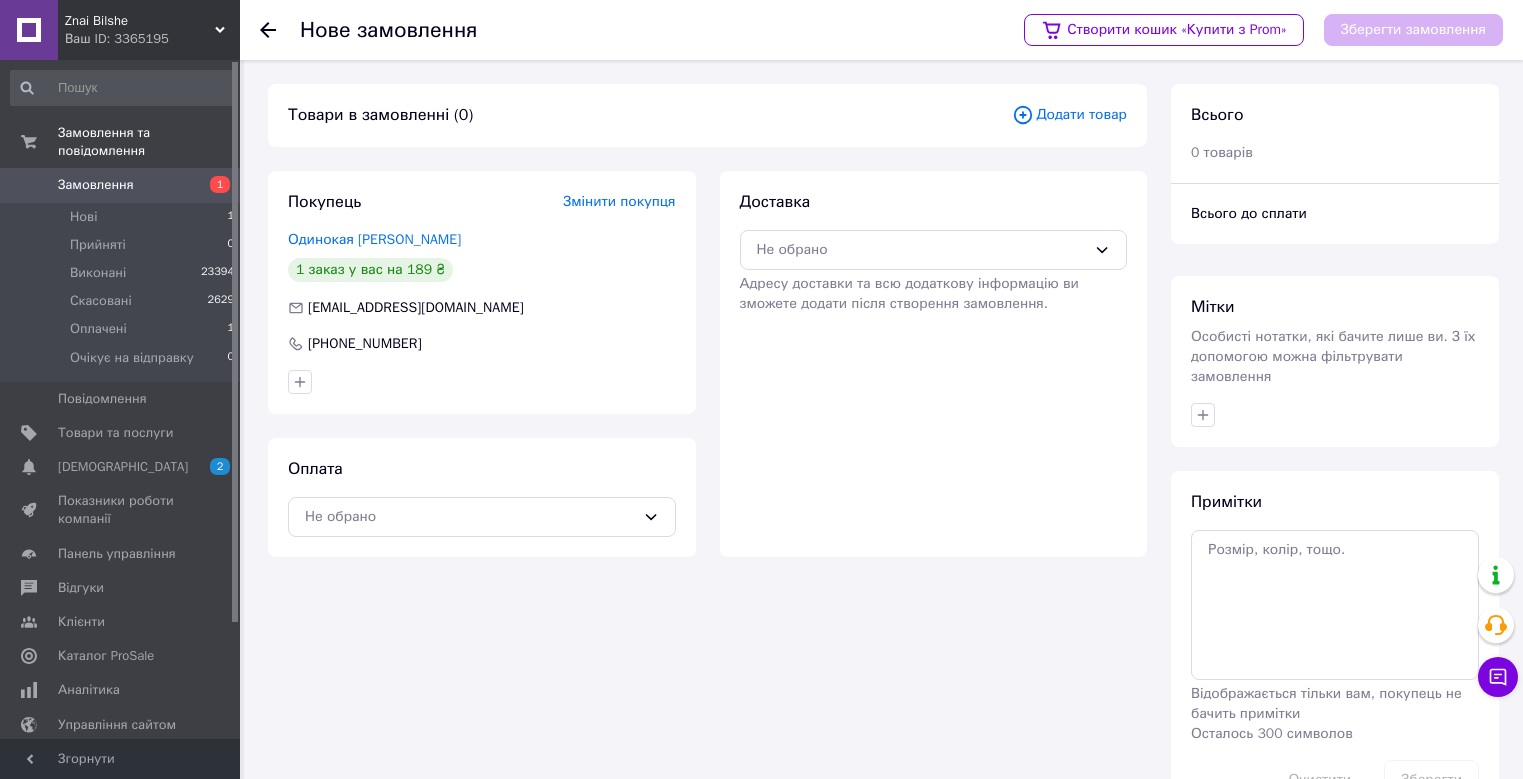 click on "Додати товар" at bounding box center (1069, 115) 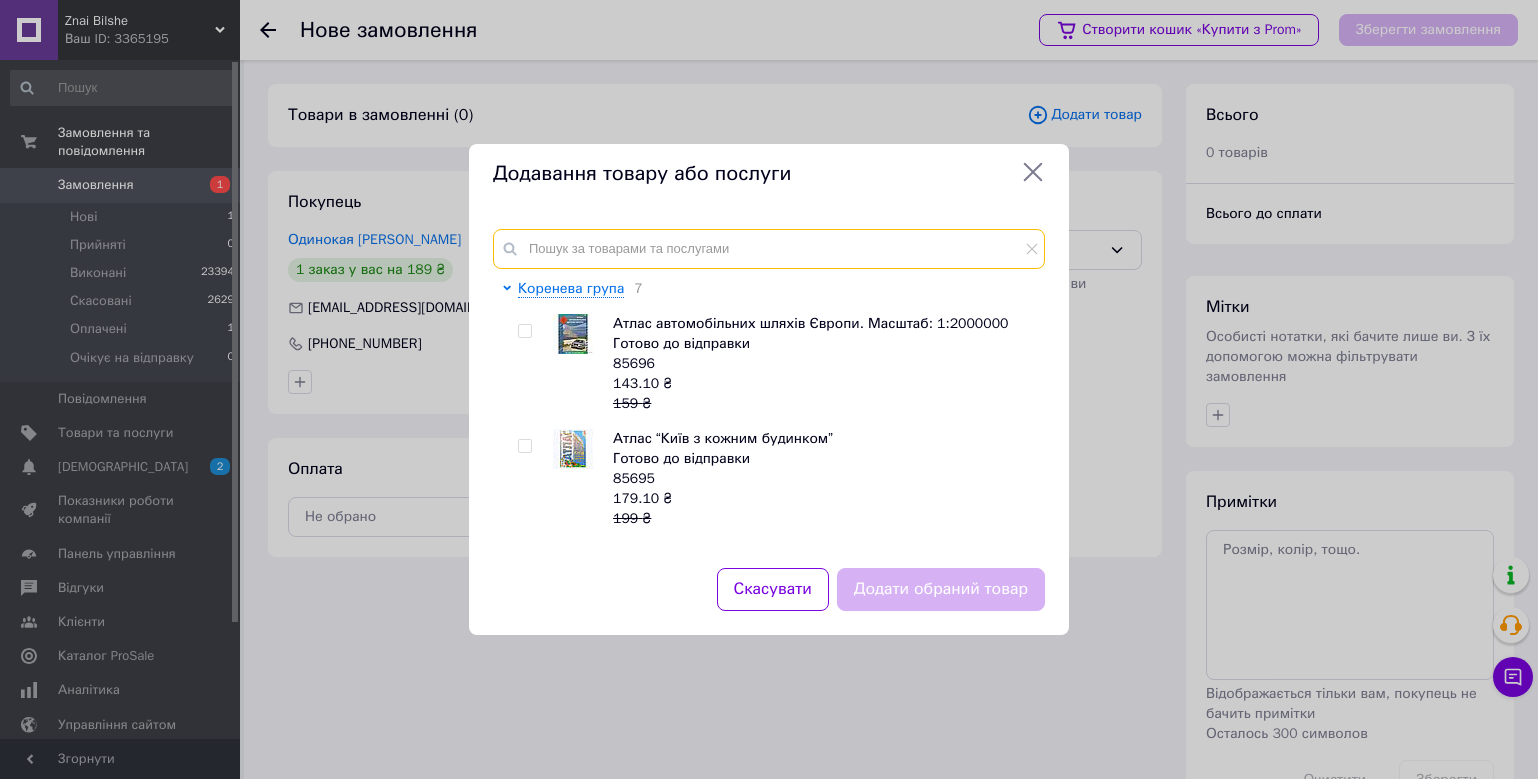 drag, startPoint x: 597, startPoint y: 245, endPoint x: 617, endPoint y: 249, distance: 20.396078 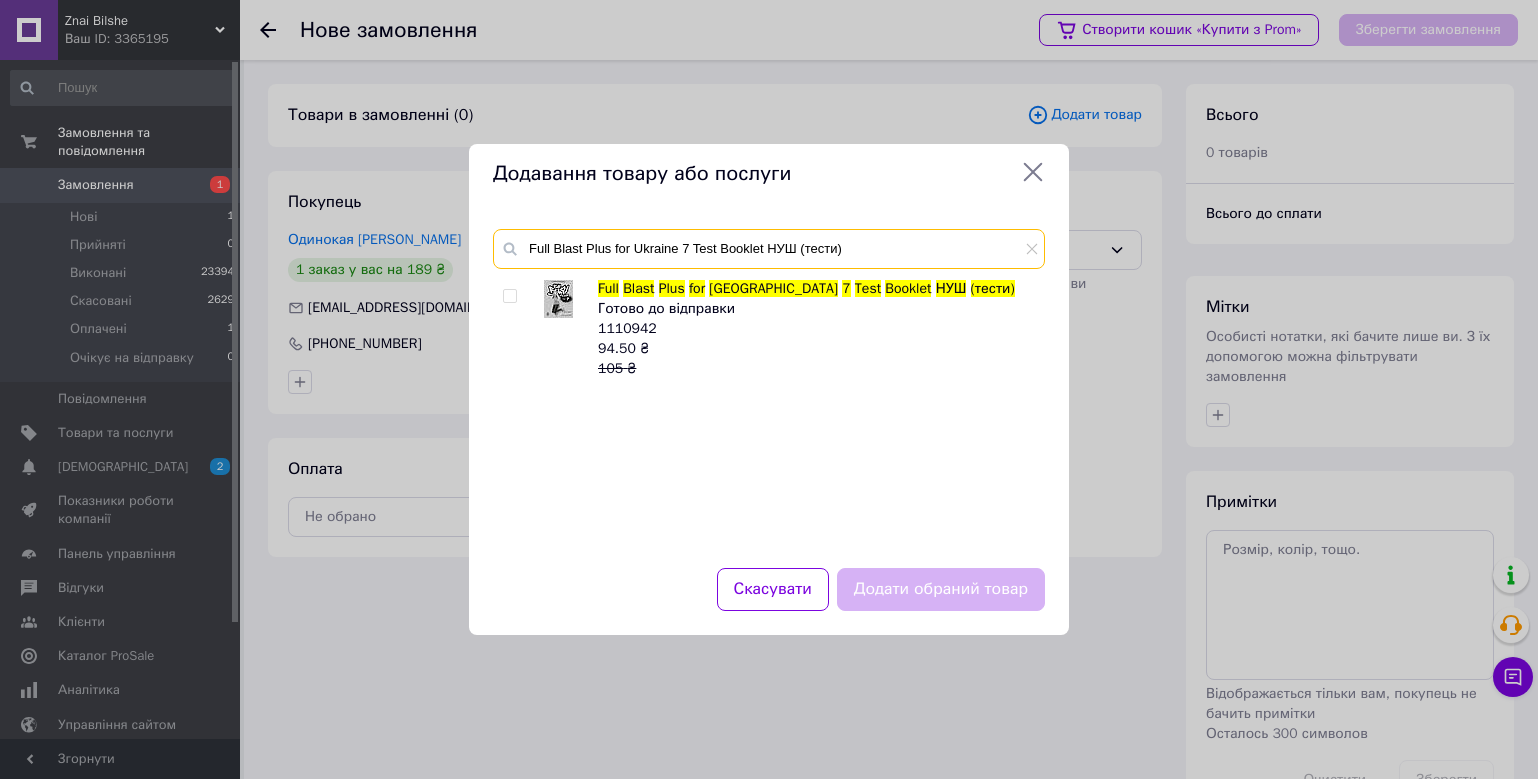 type on "Full Blast Plus for Ukraine 7 Test Booklet НУШ (тести)" 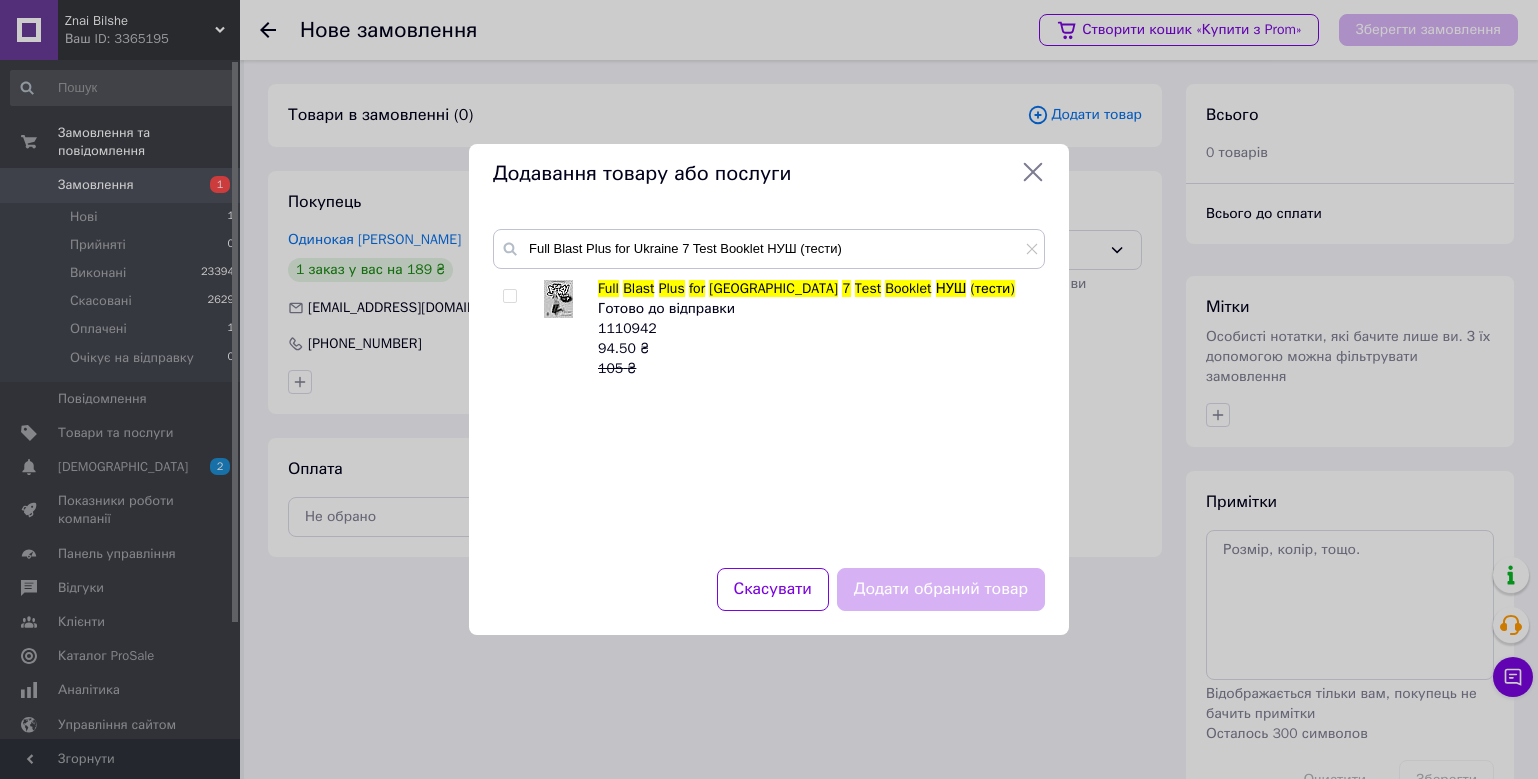click at bounding box center (509, 296) 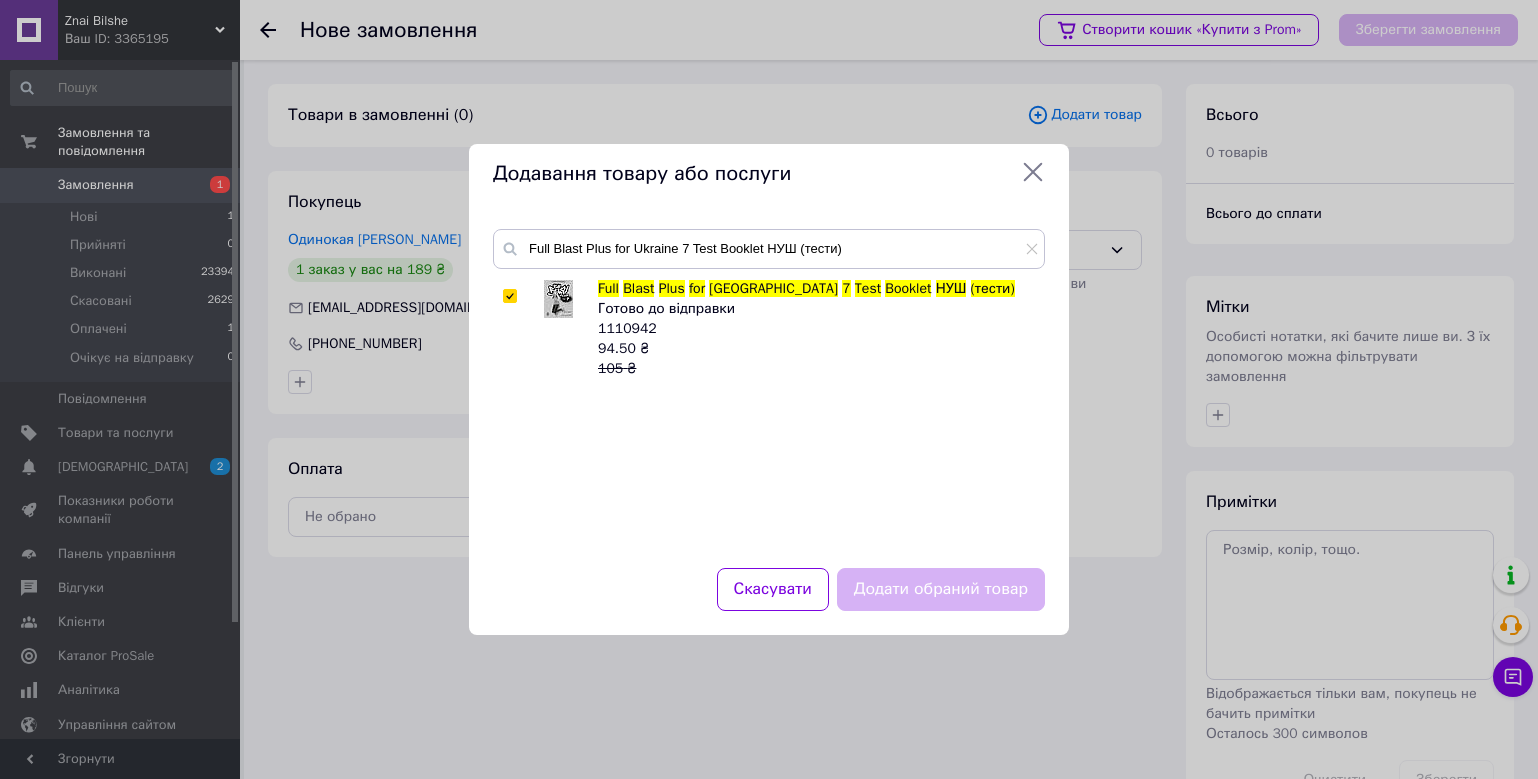 checkbox on "true" 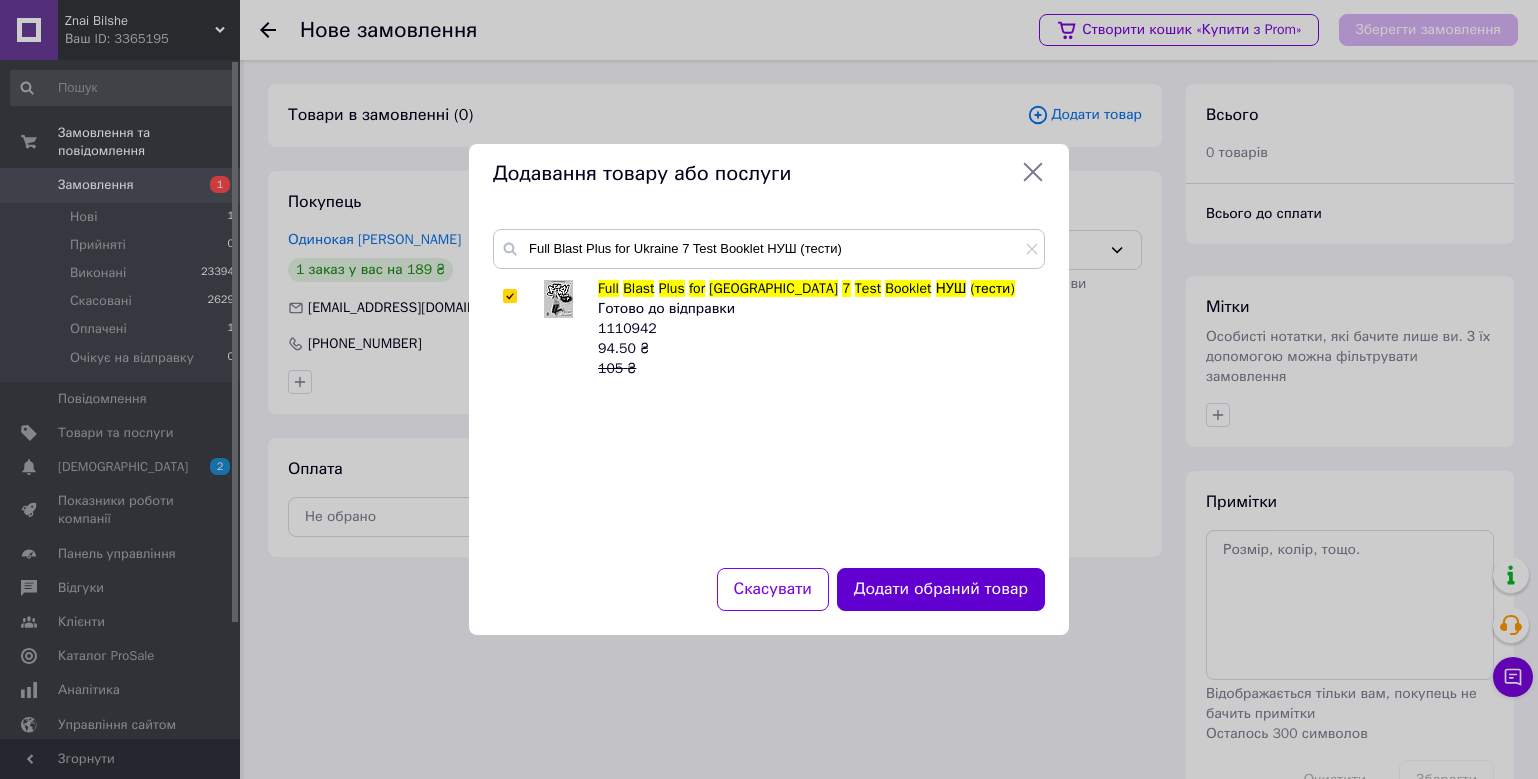 click on "Додати обраний товар" at bounding box center (941, 589) 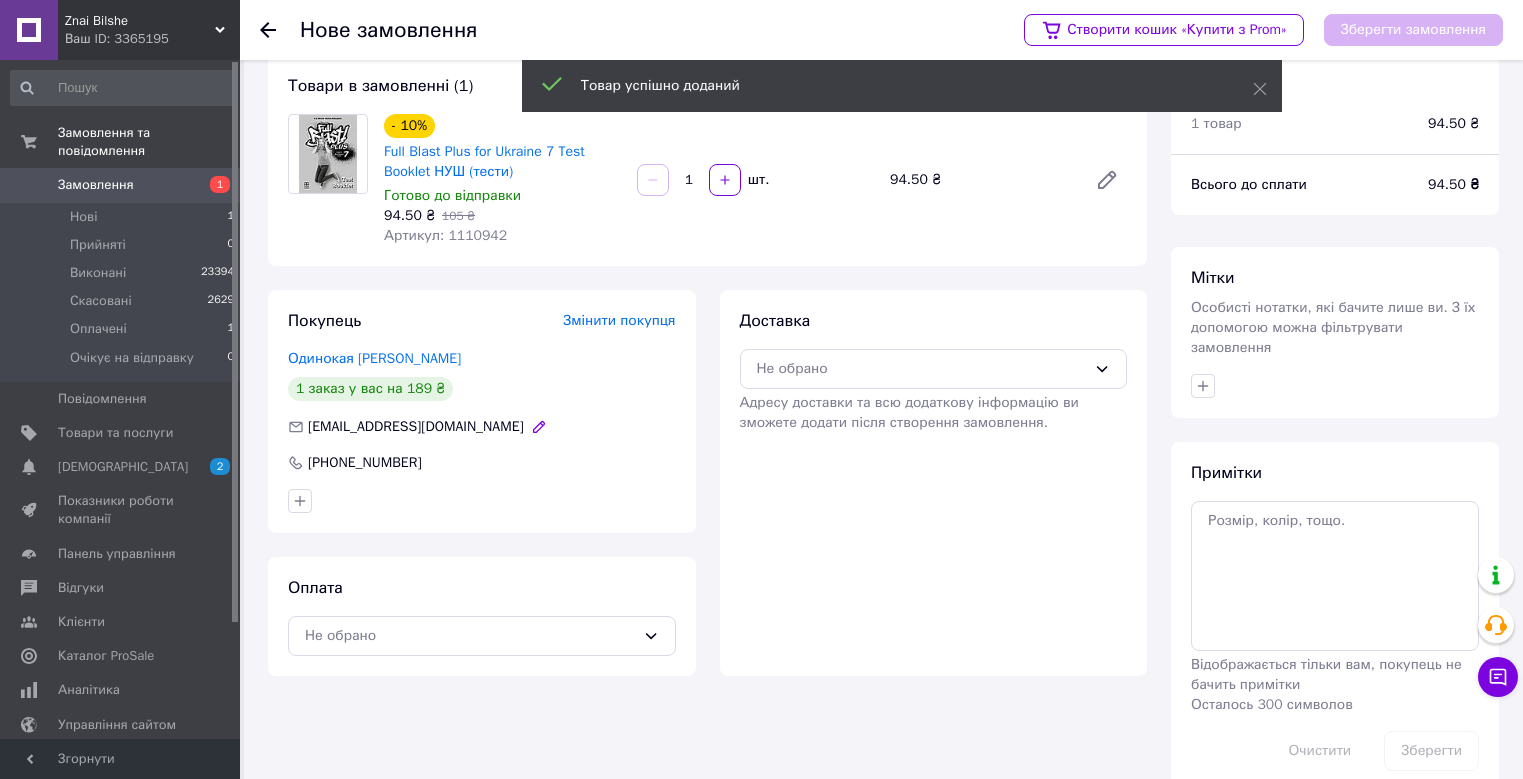 scroll, scrollTop: 45, scrollLeft: 0, axis: vertical 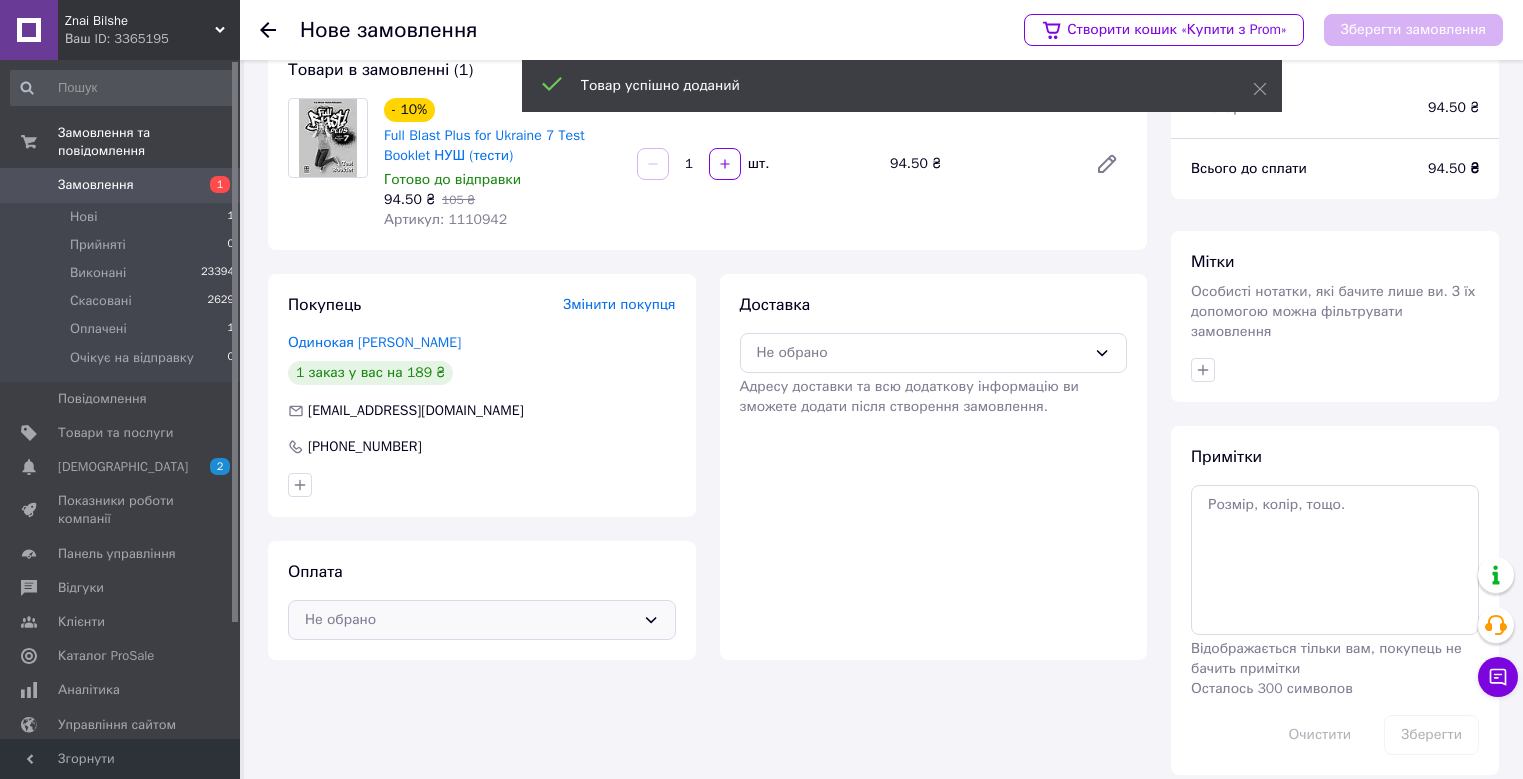 click on "Не обрано" at bounding box center (470, 620) 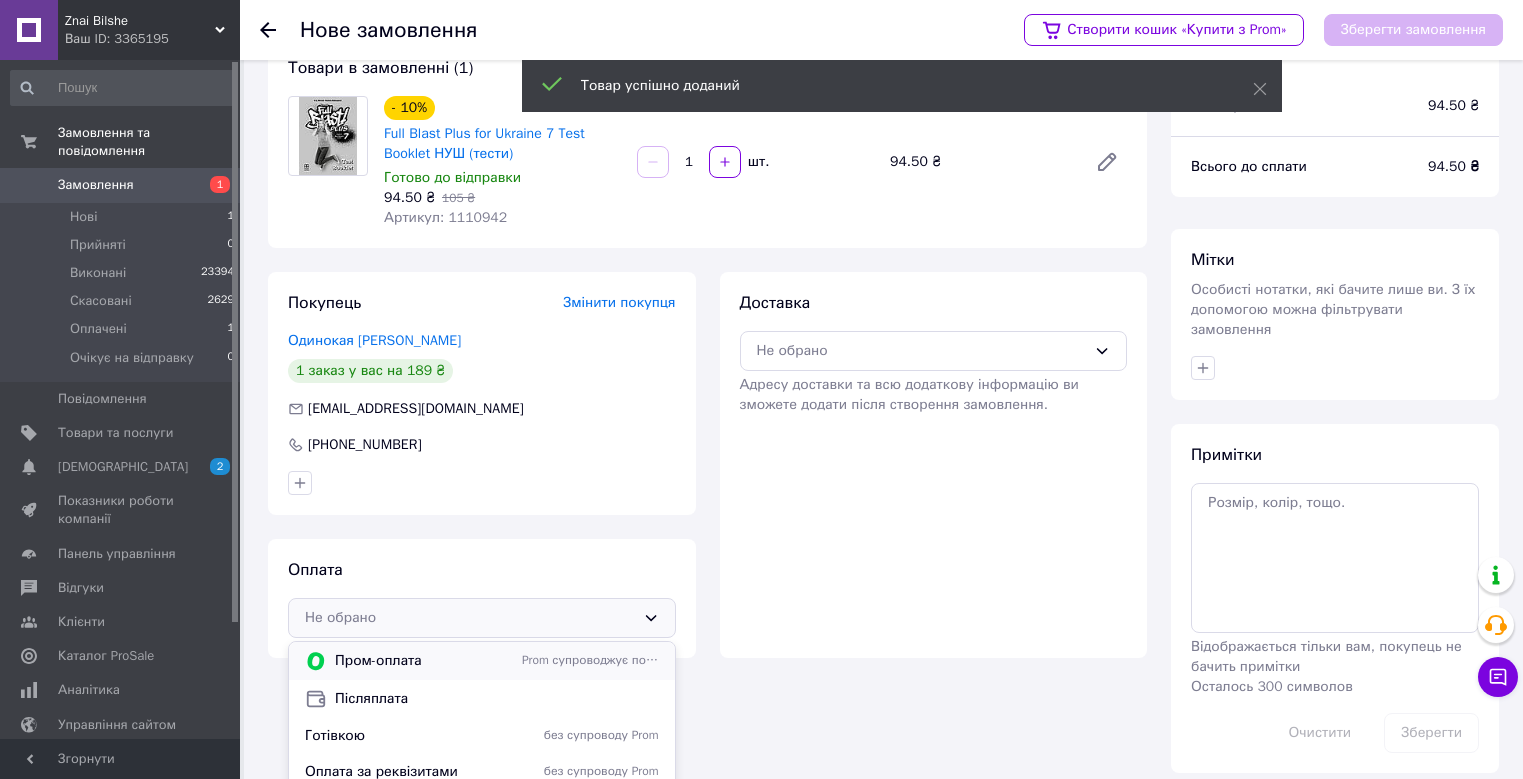 scroll, scrollTop: 59, scrollLeft: 0, axis: vertical 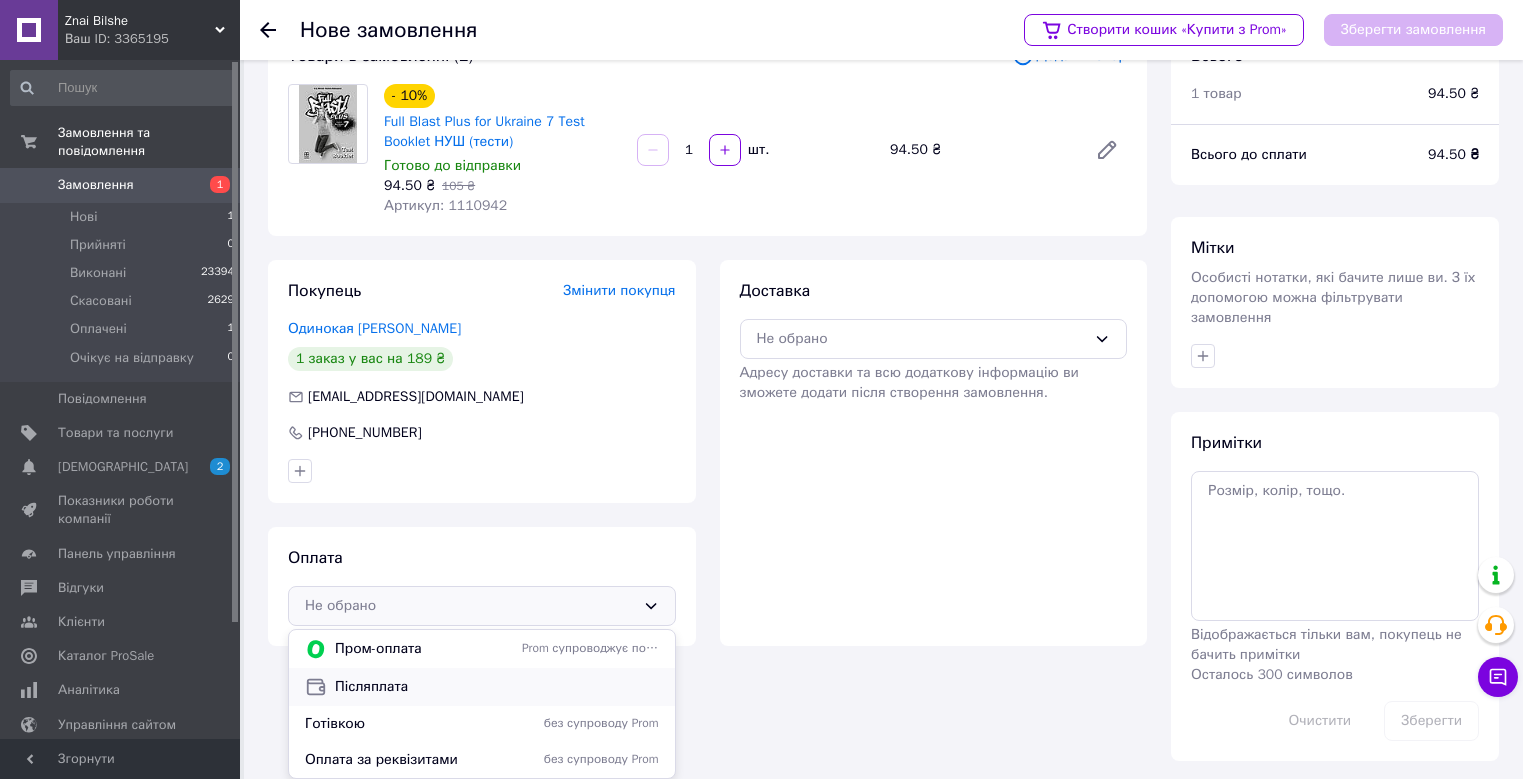 click on "Післяплата" at bounding box center [497, 687] 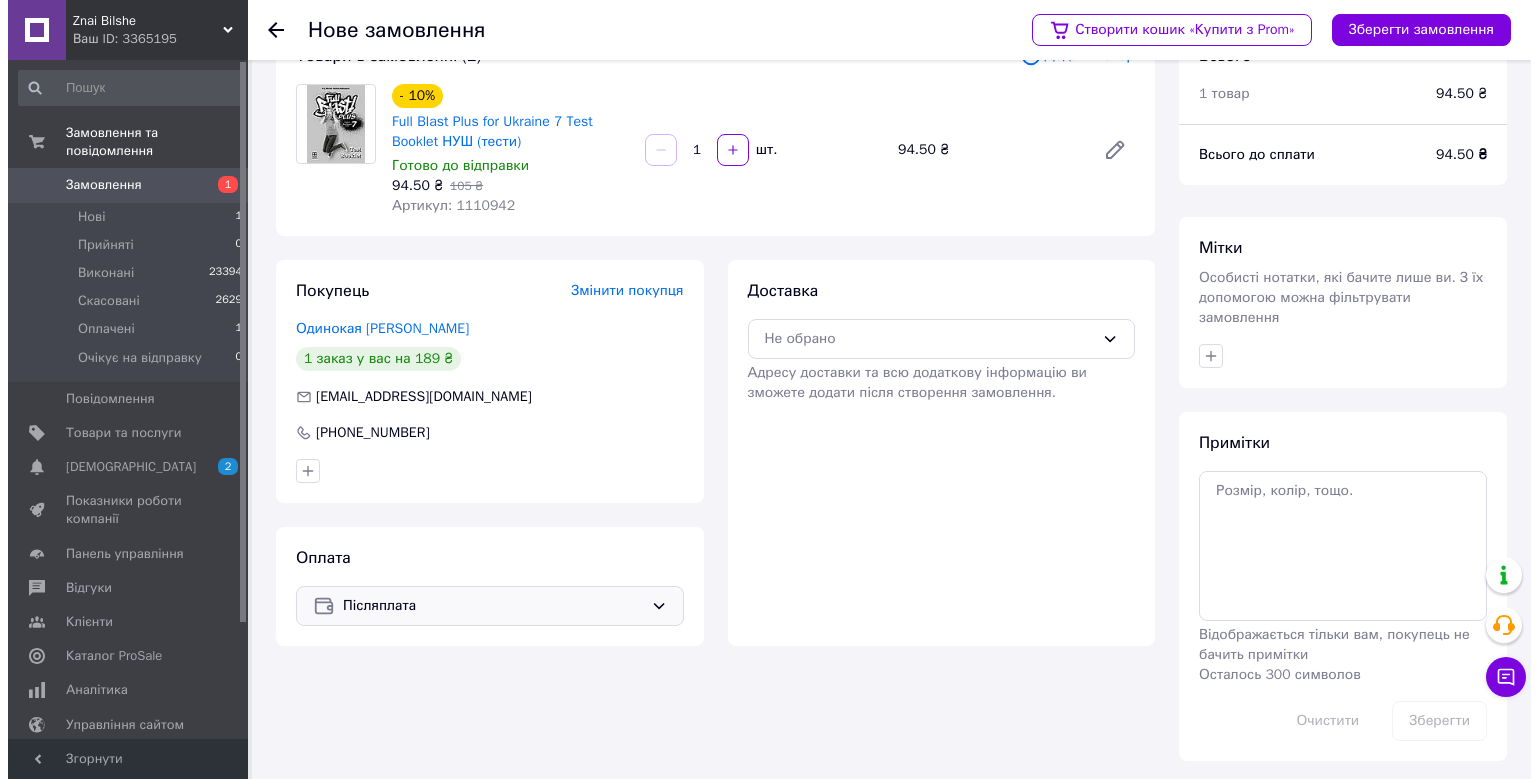 scroll, scrollTop: 45, scrollLeft: 0, axis: vertical 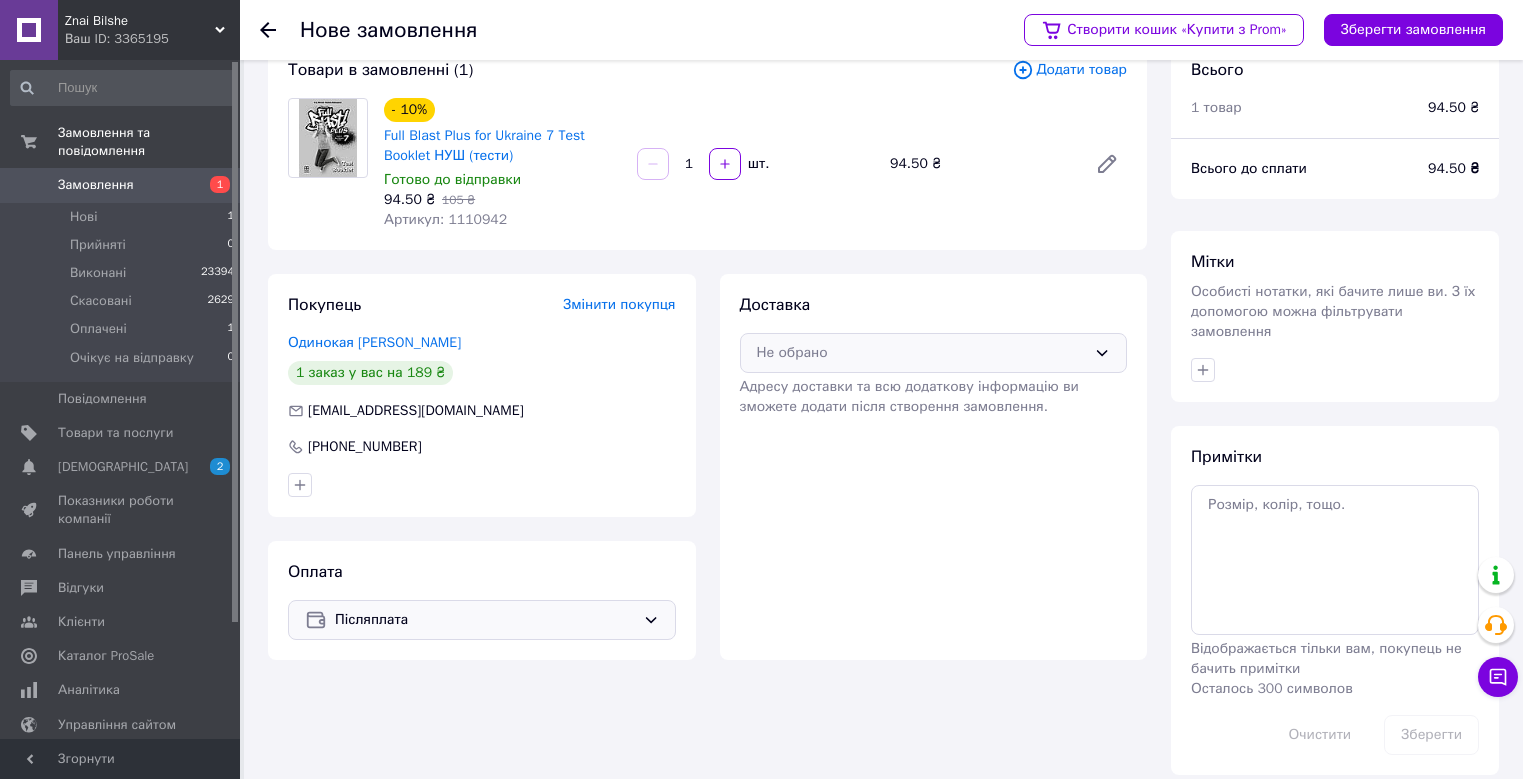 click on "Не обрано" at bounding box center [922, 353] 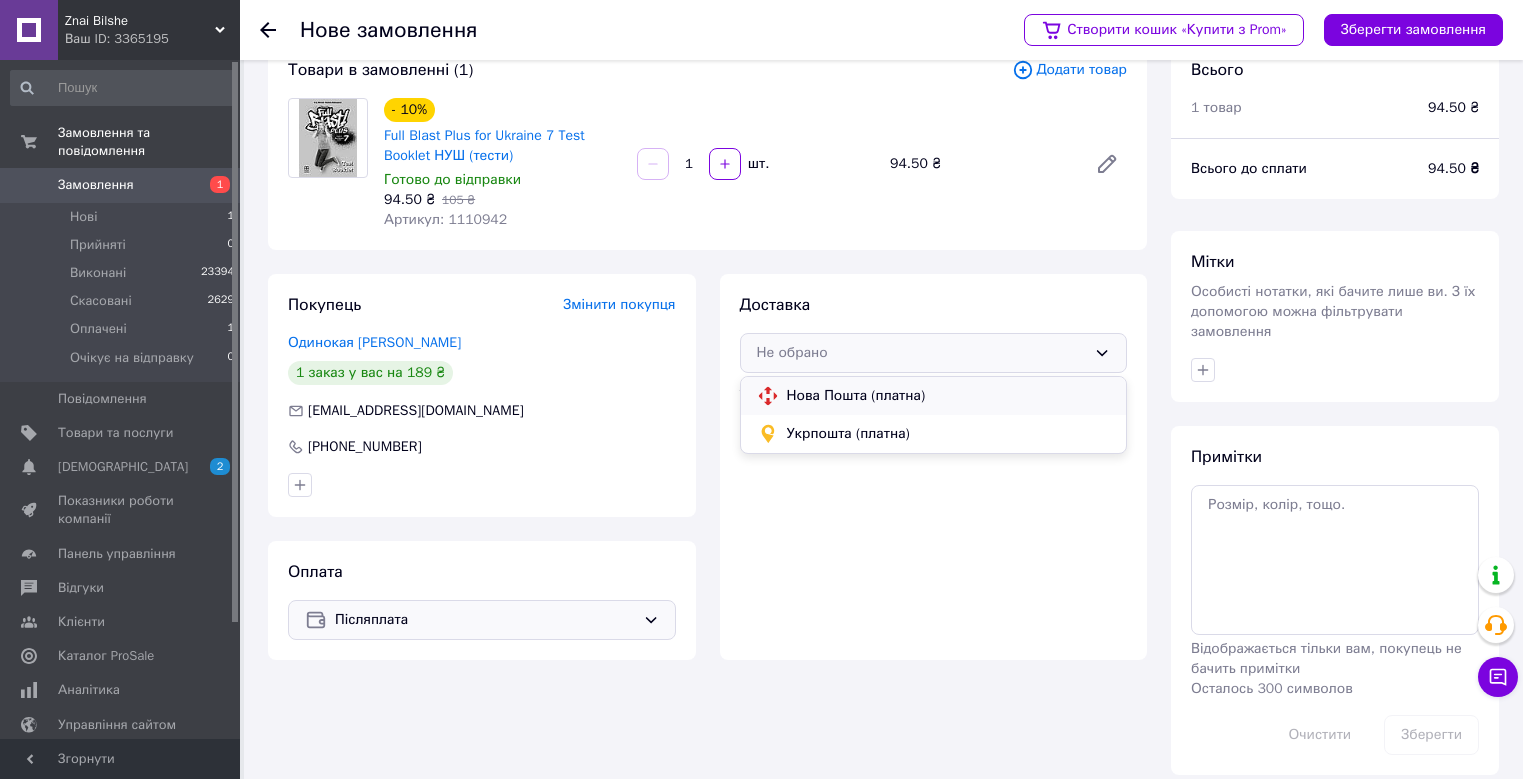 click on "Нова Пошта (платна)" at bounding box center [949, 396] 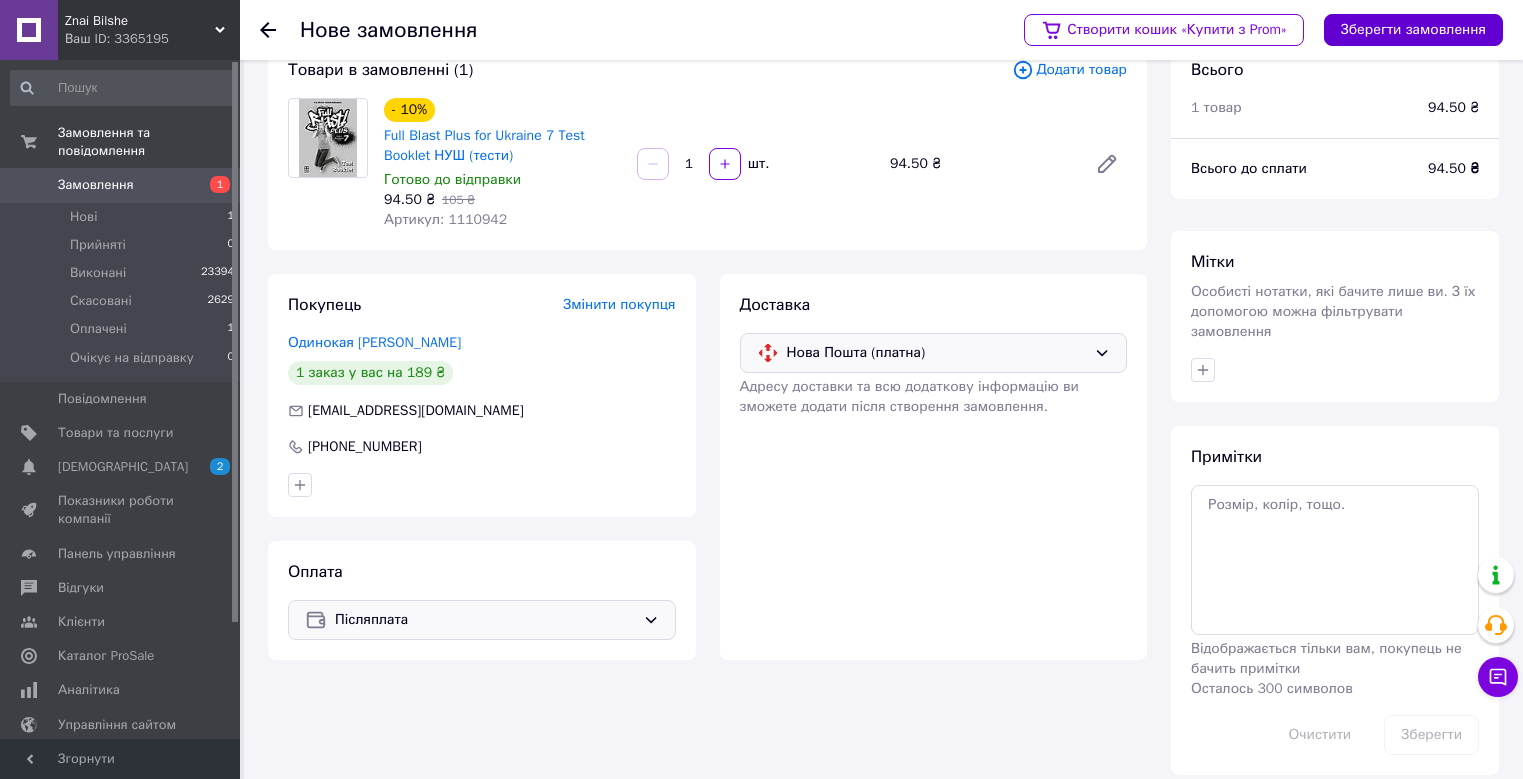 click on "Зберегти замовлення" at bounding box center [1413, 30] 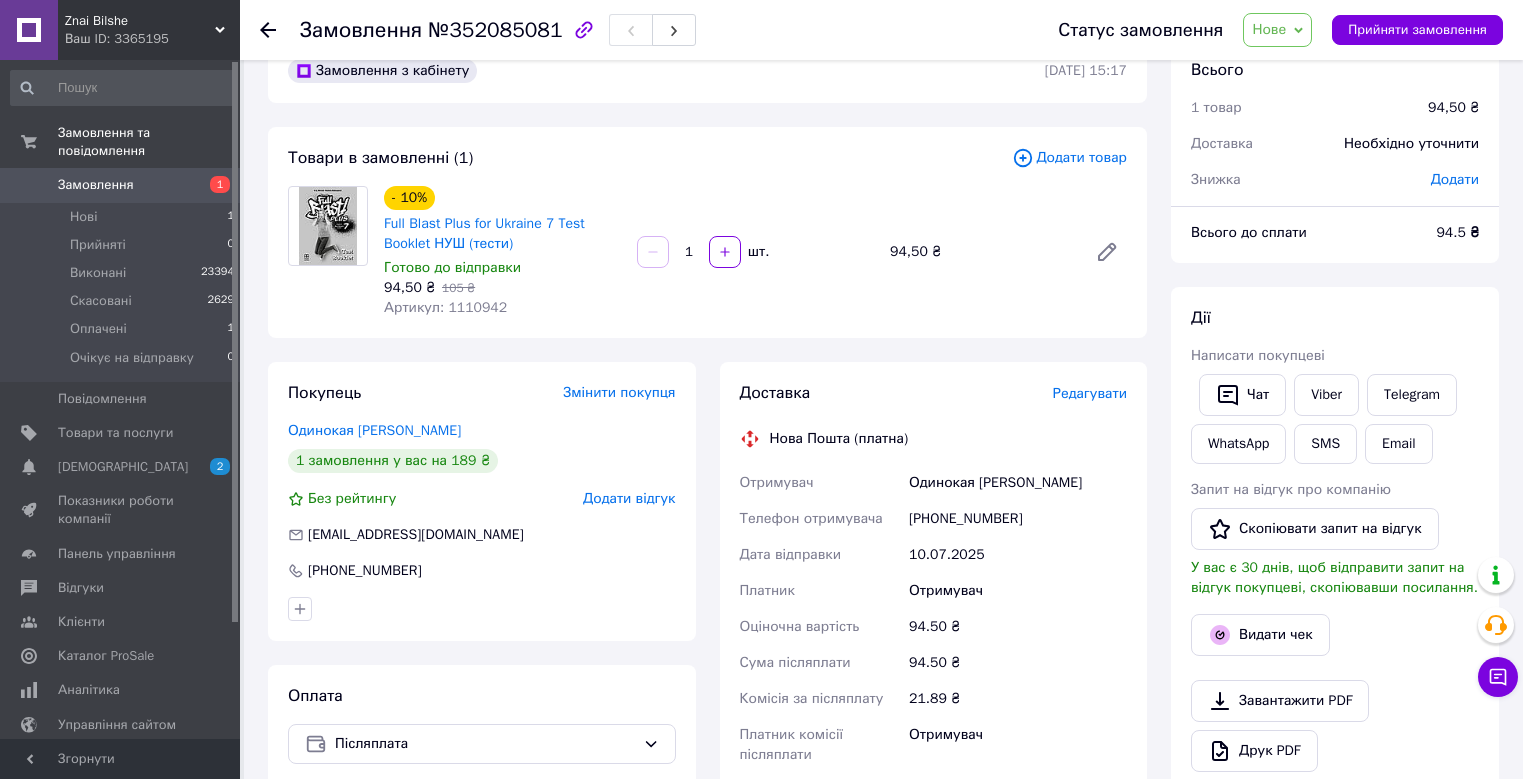click on "Редагувати" at bounding box center [1090, 393] 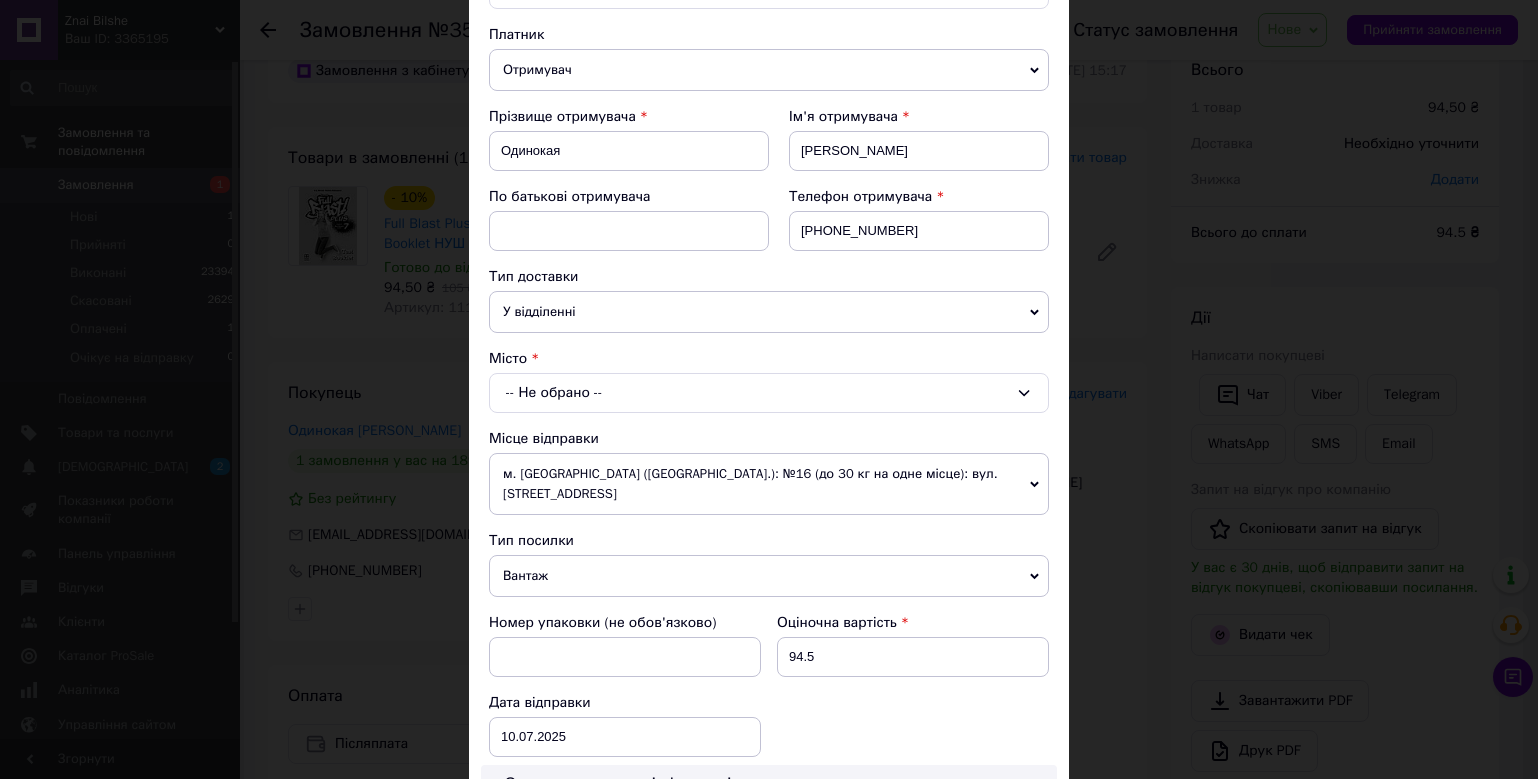 scroll, scrollTop: 400, scrollLeft: 0, axis: vertical 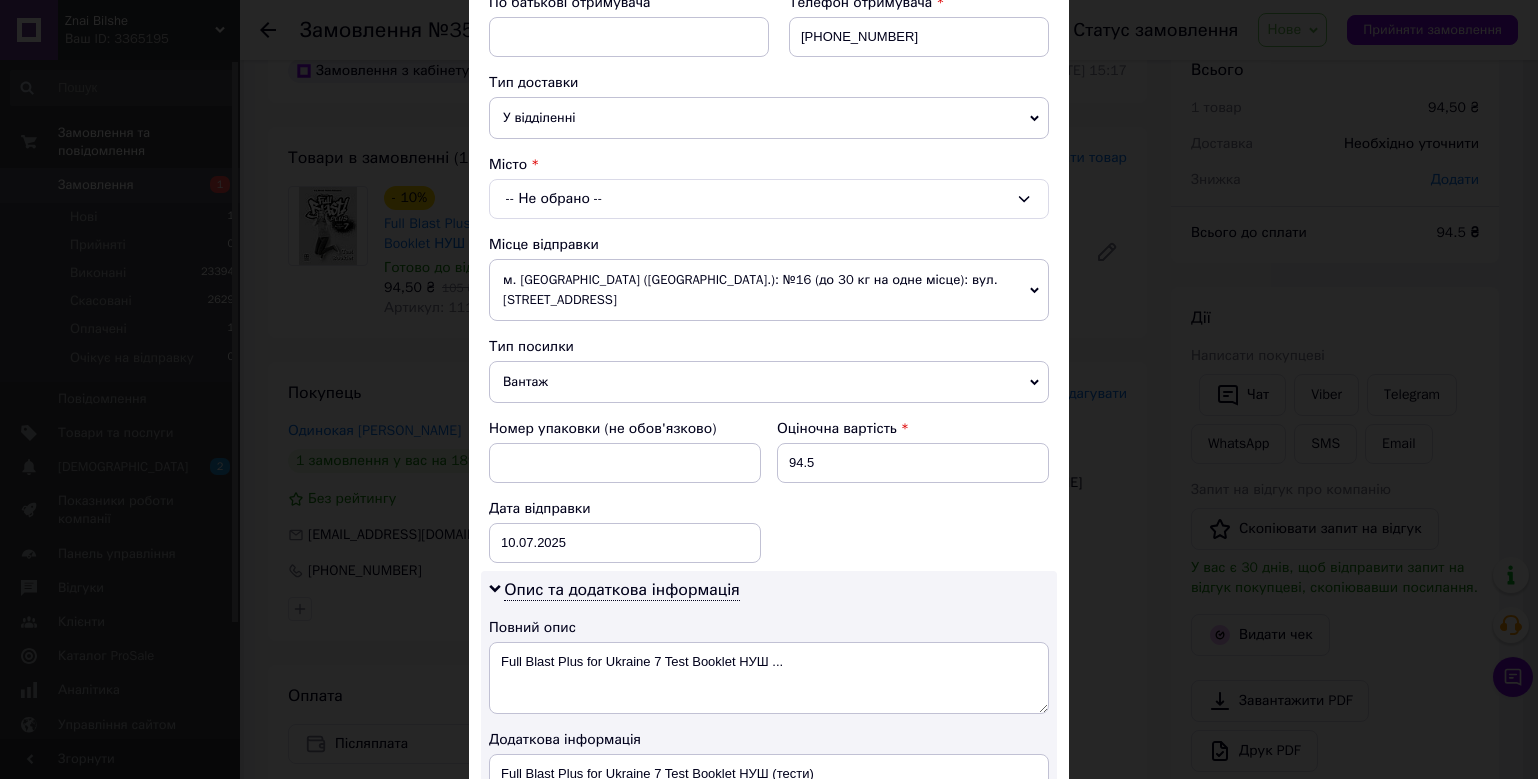 click on "-- Не обрано --" at bounding box center [769, 199] 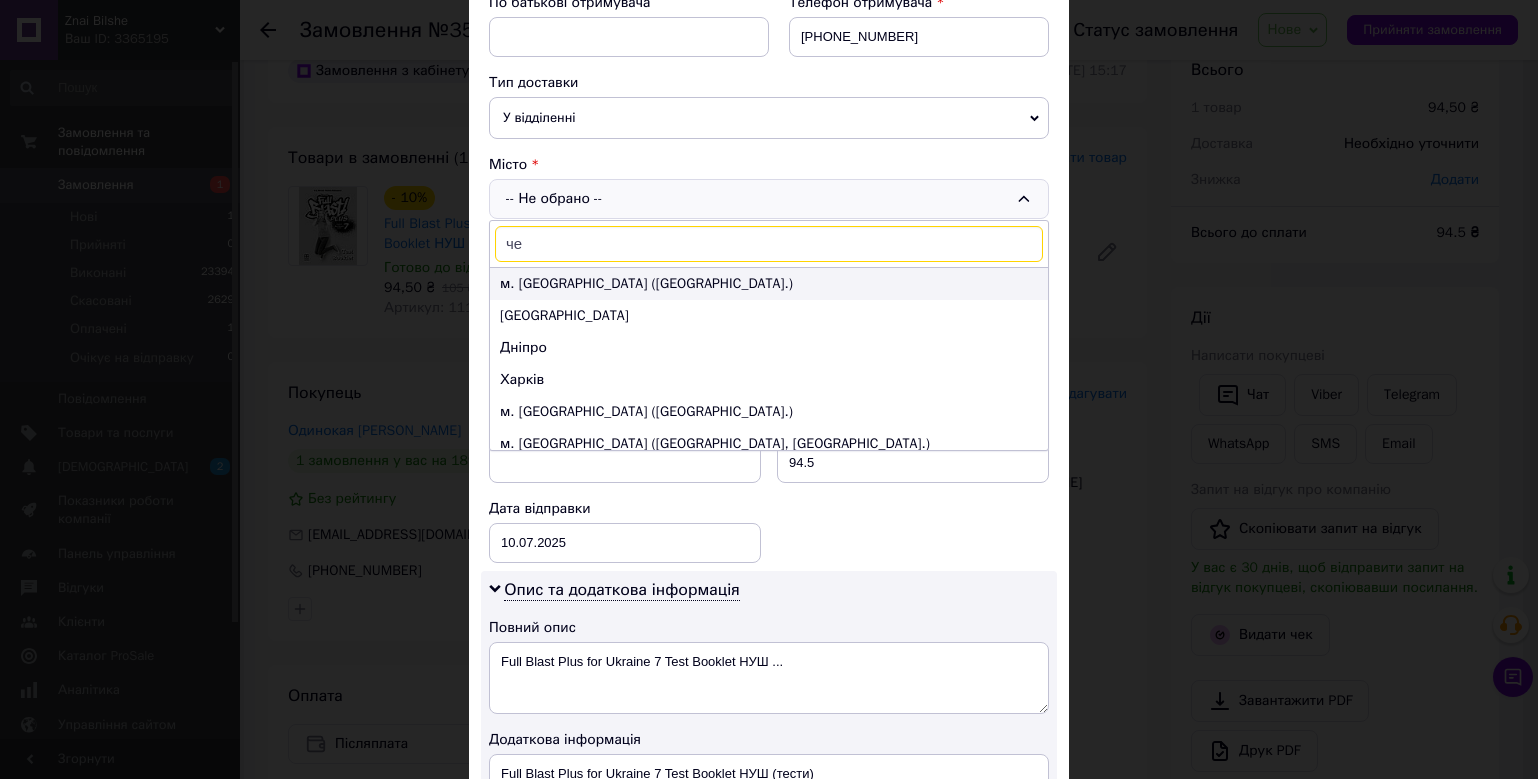 type on "чер" 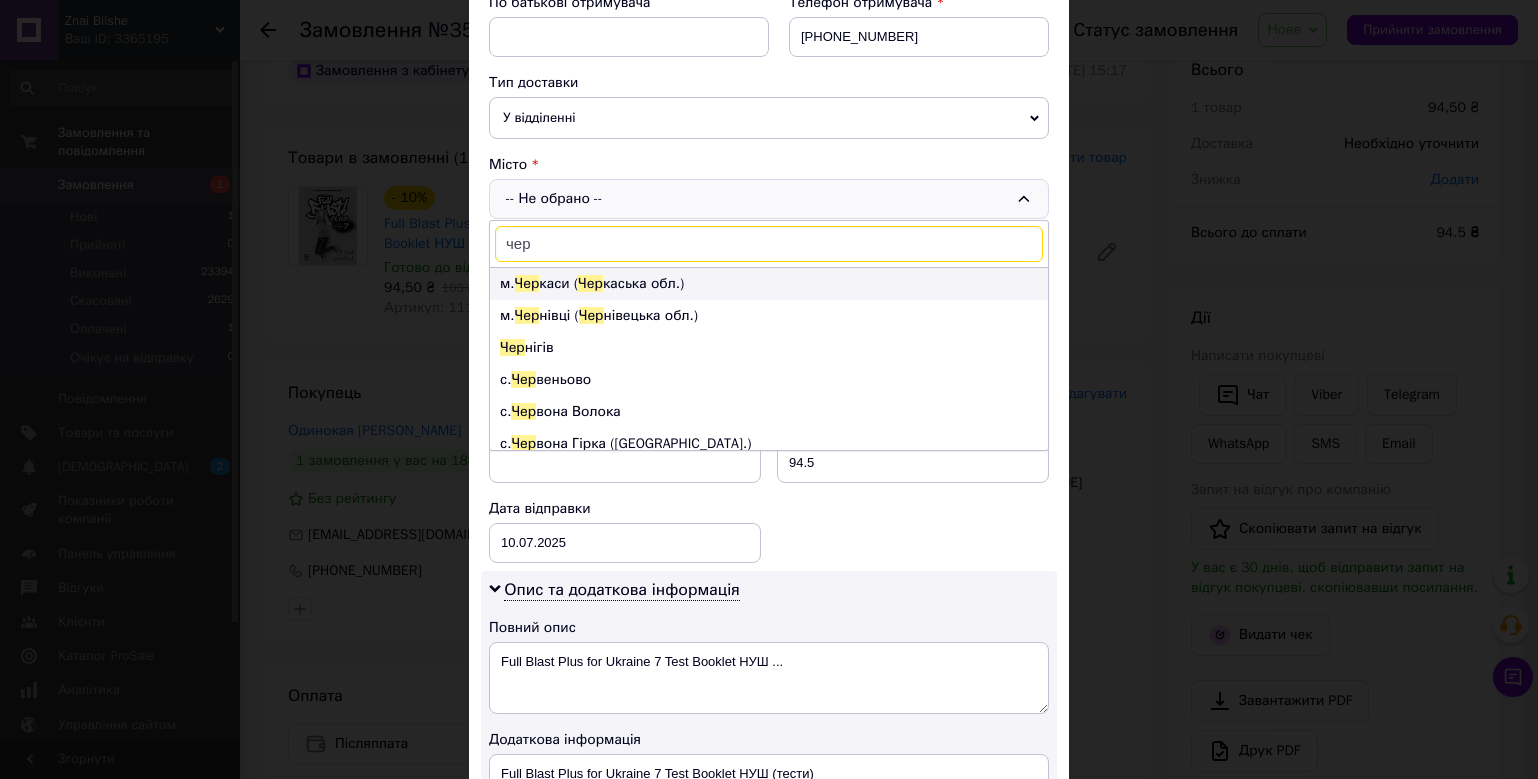 click on "м.  Чер каси ( Чер каська обл.)" at bounding box center (769, 284) 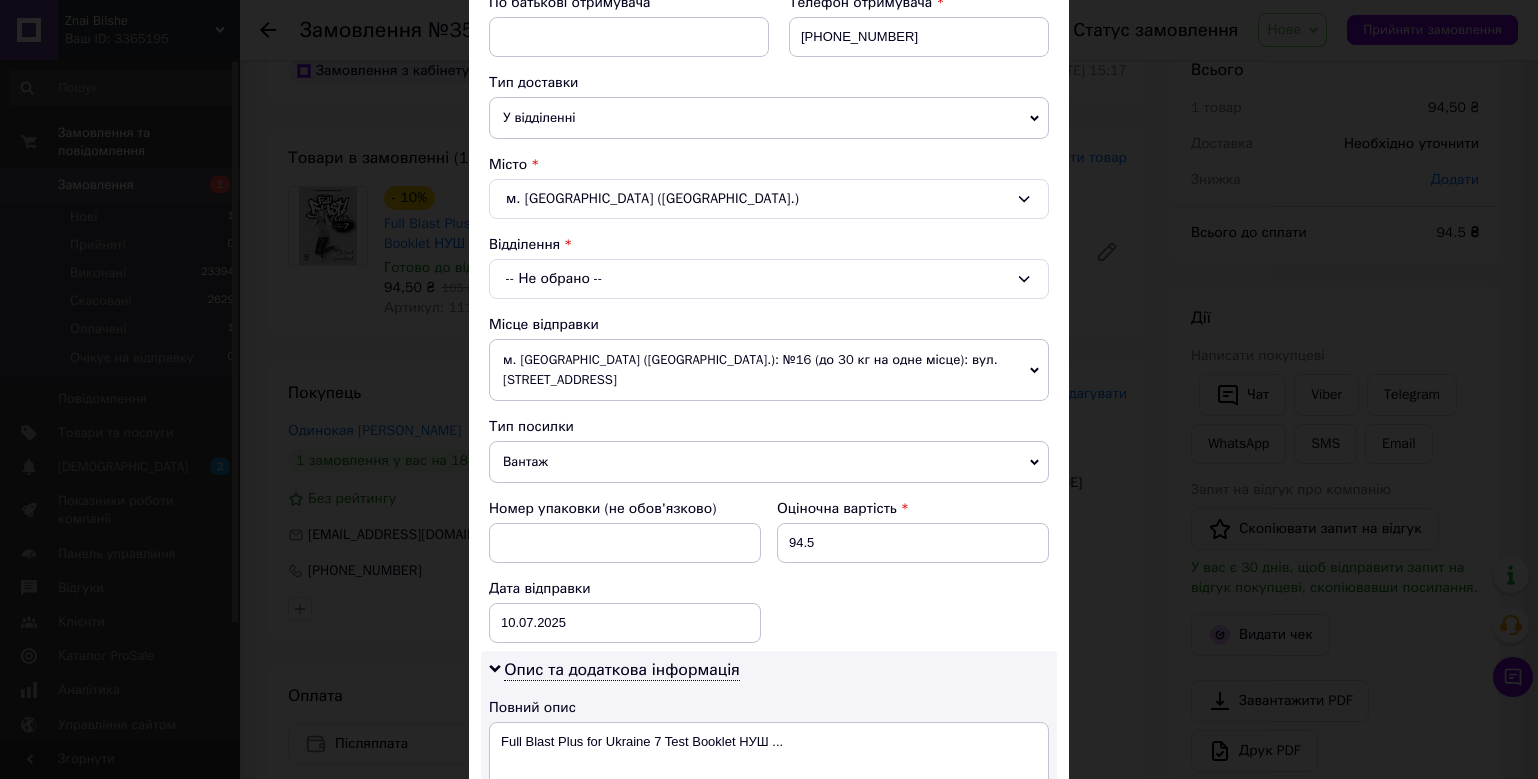 click on "-- Не обрано --" at bounding box center (769, 279) 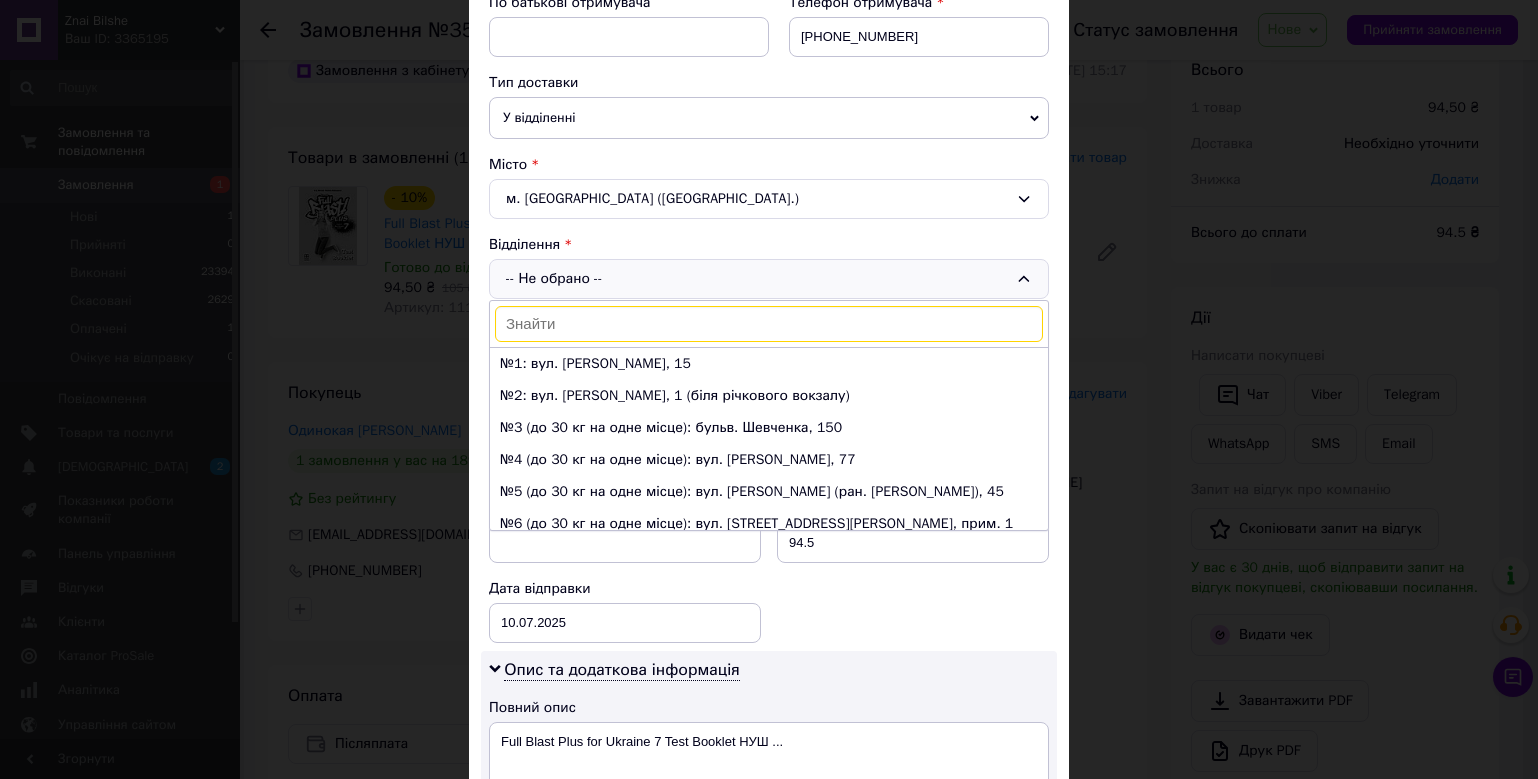 scroll, scrollTop: 100, scrollLeft: 0, axis: vertical 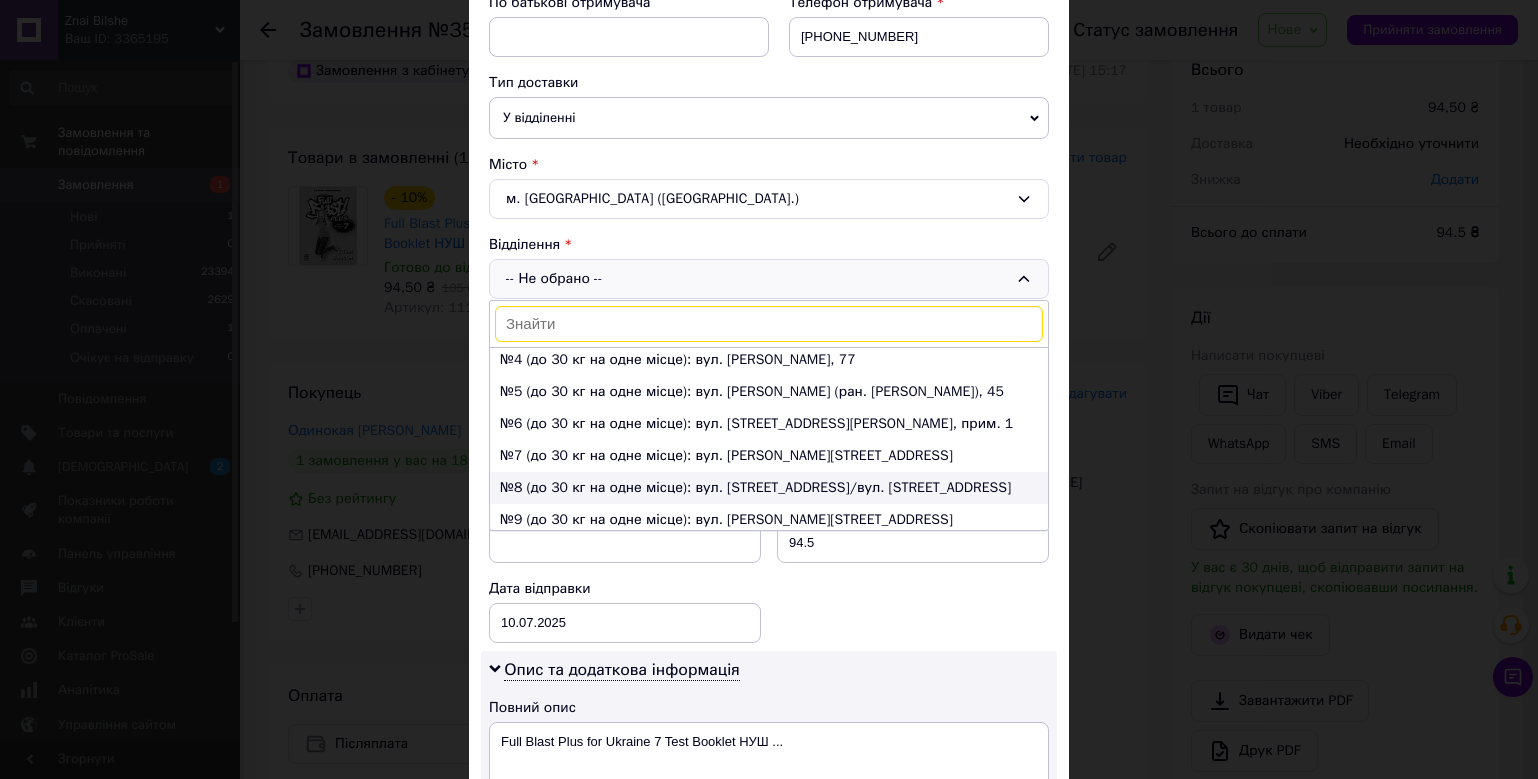 click on "№8 (до 30 кг на одне місце): вул. Надпільна, 326/вул. Кривалівська, 66" at bounding box center [769, 488] 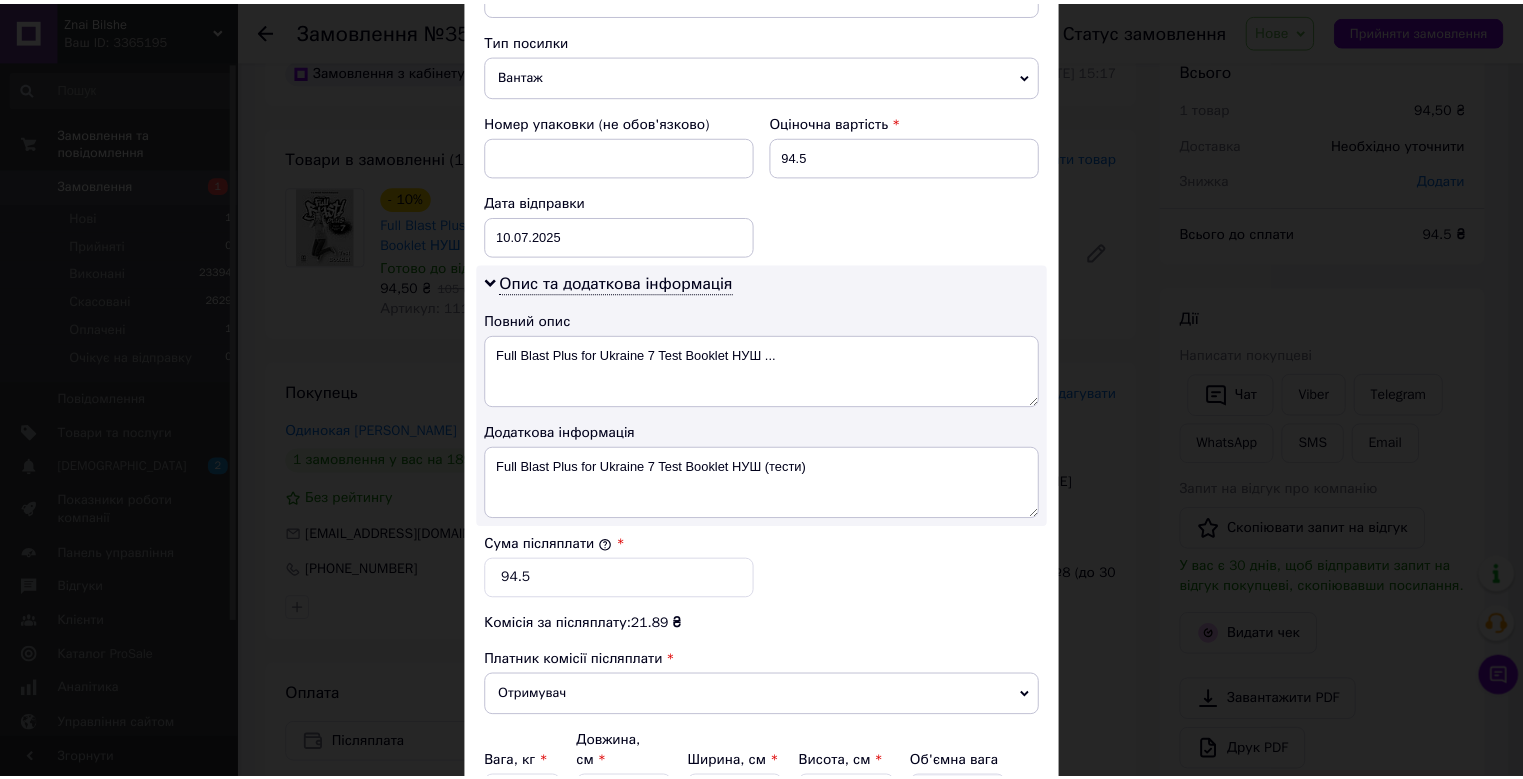 scroll, scrollTop: 971, scrollLeft: 0, axis: vertical 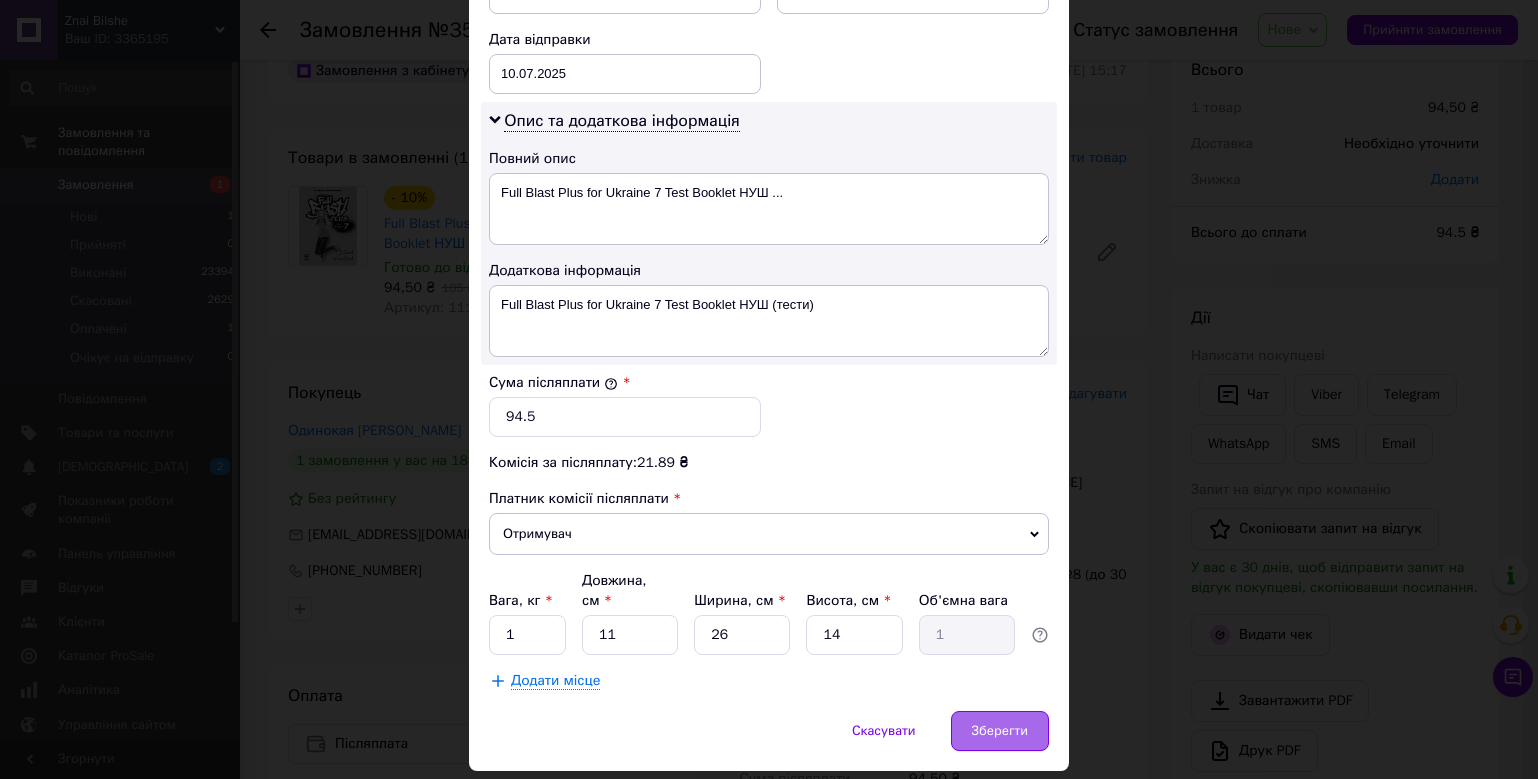 click on "Зберегти" at bounding box center (1000, 731) 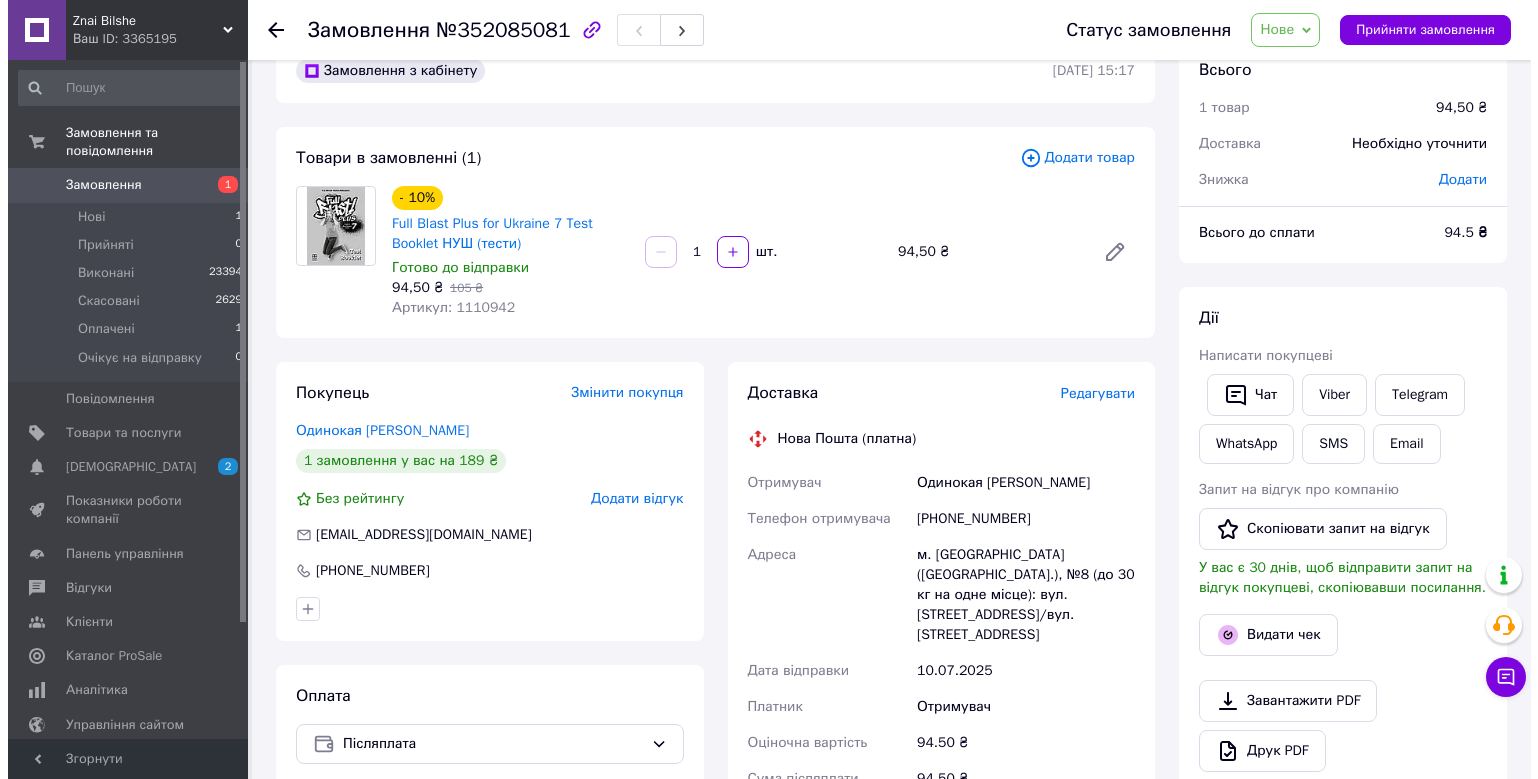 scroll, scrollTop: 345, scrollLeft: 0, axis: vertical 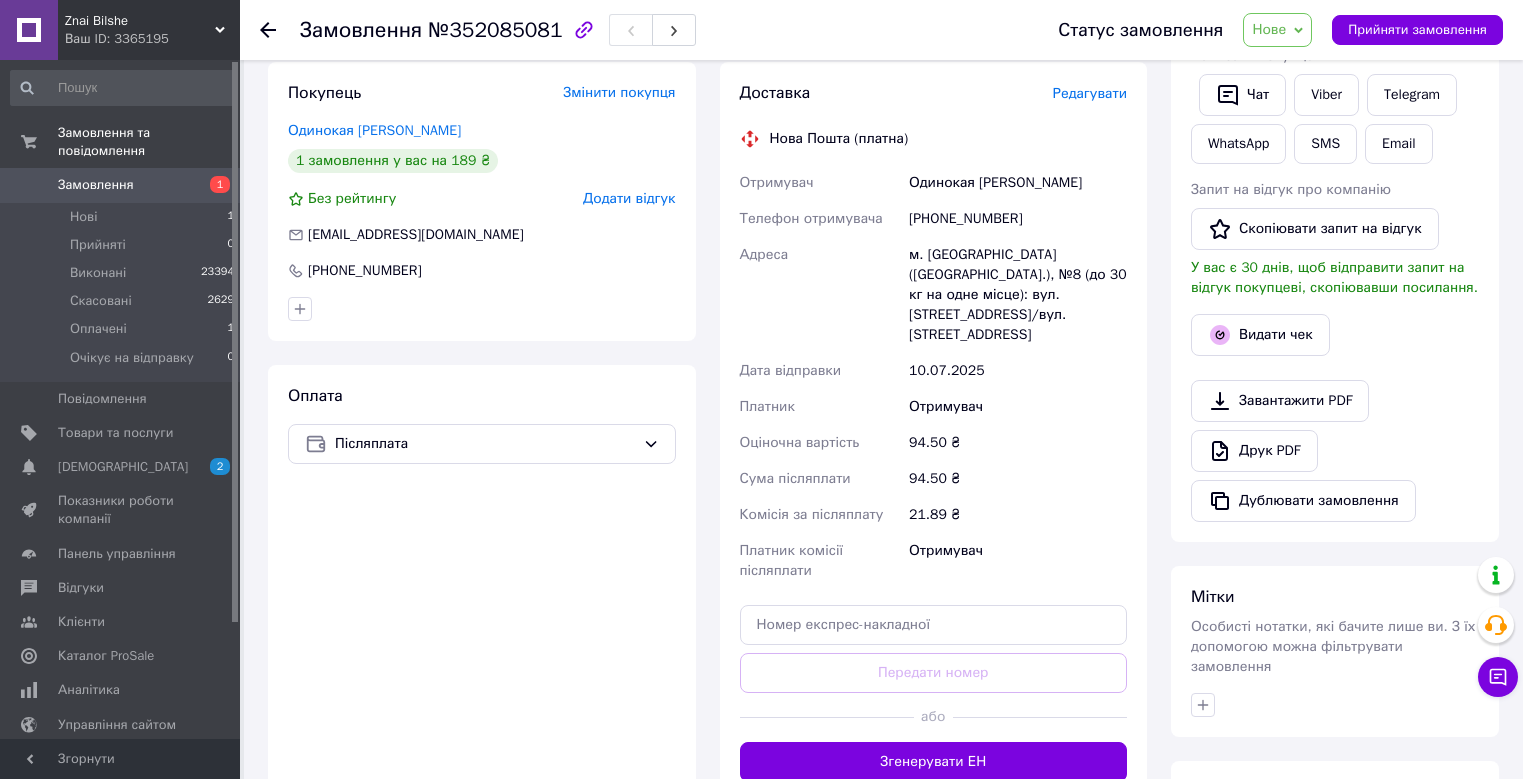 click on "Редагувати" at bounding box center (1090, 93) 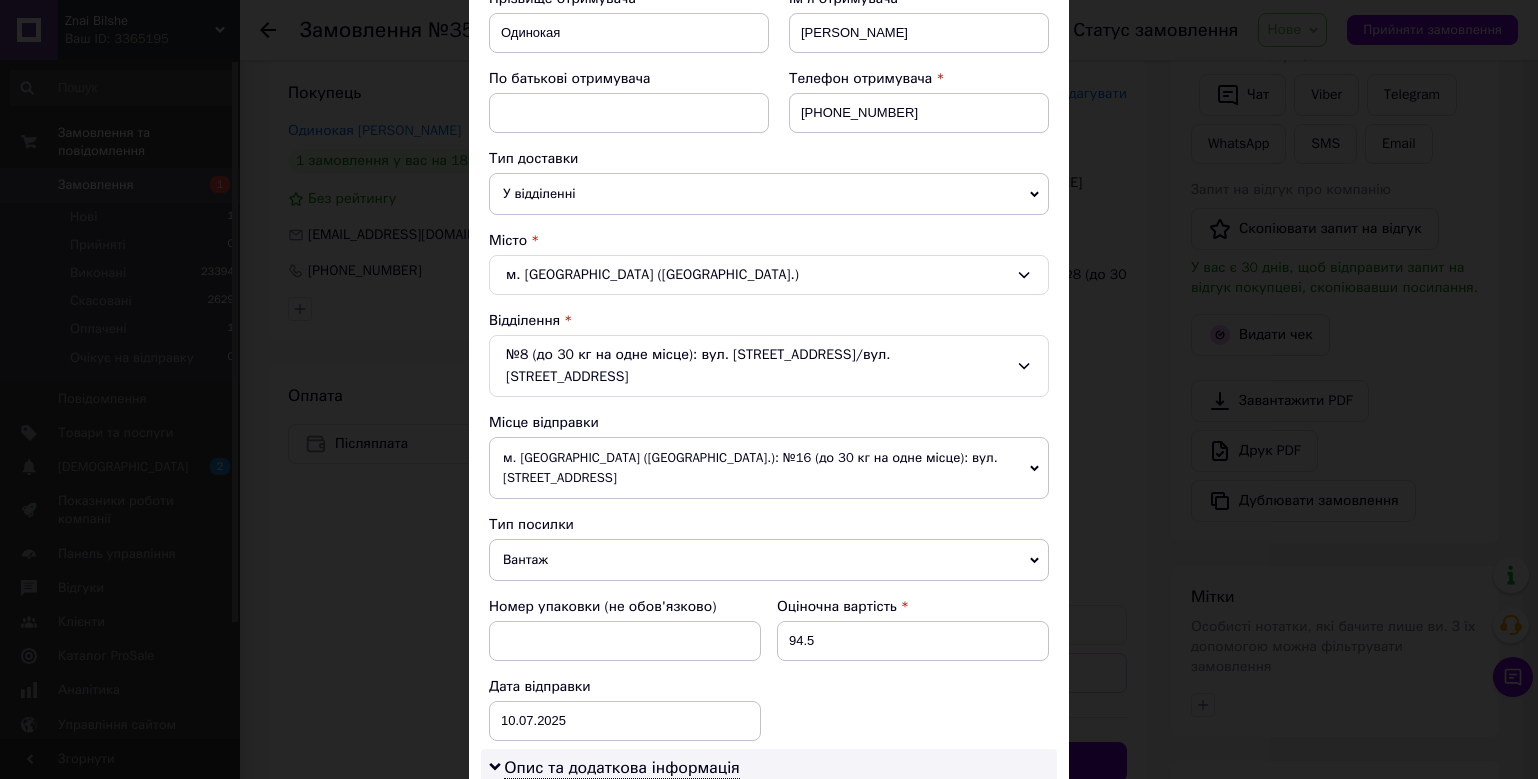 scroll, scrollTop: 500, scrollLeft: 0, axis: vertical 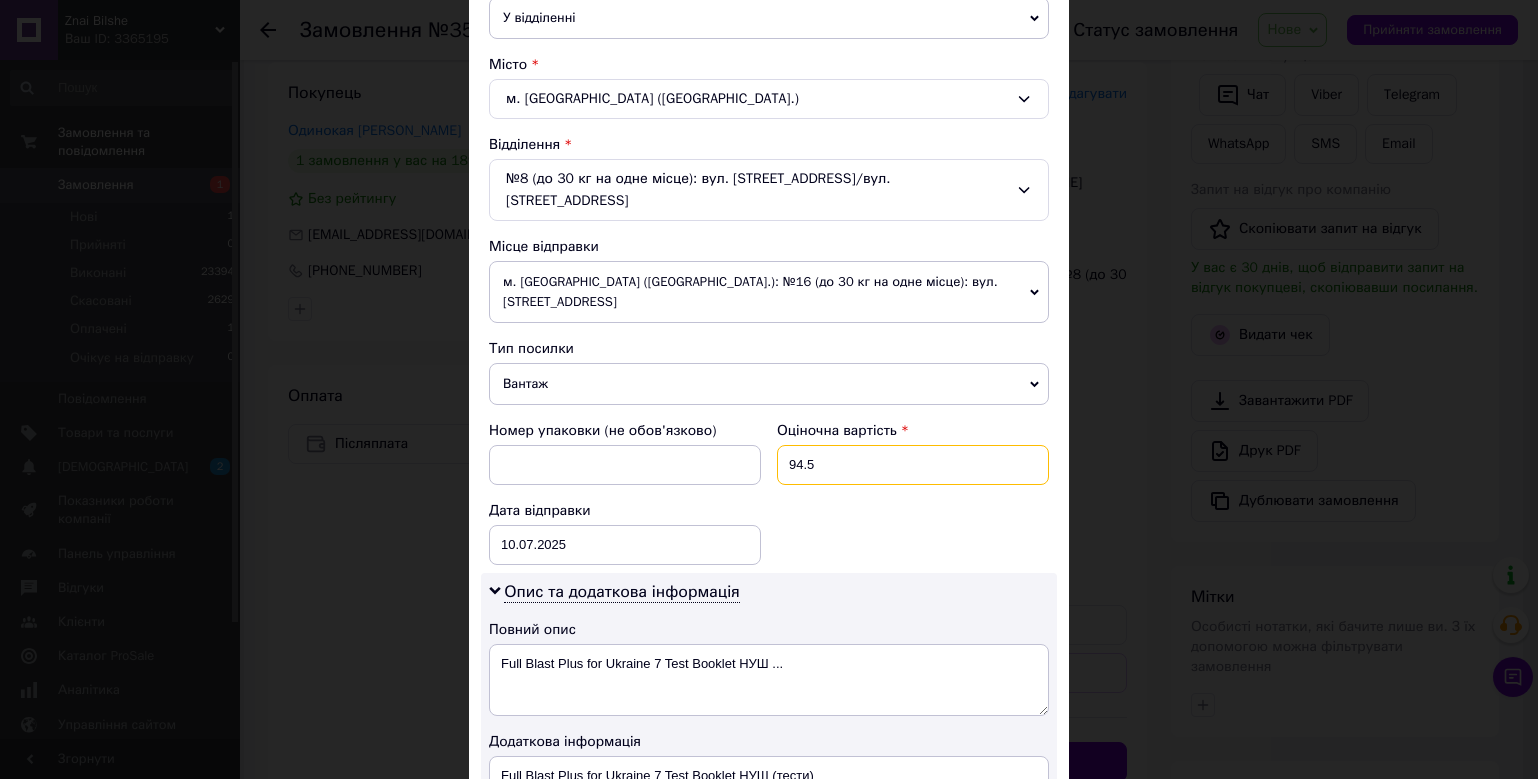 click on "94.5" at bounding box center (913, 465) 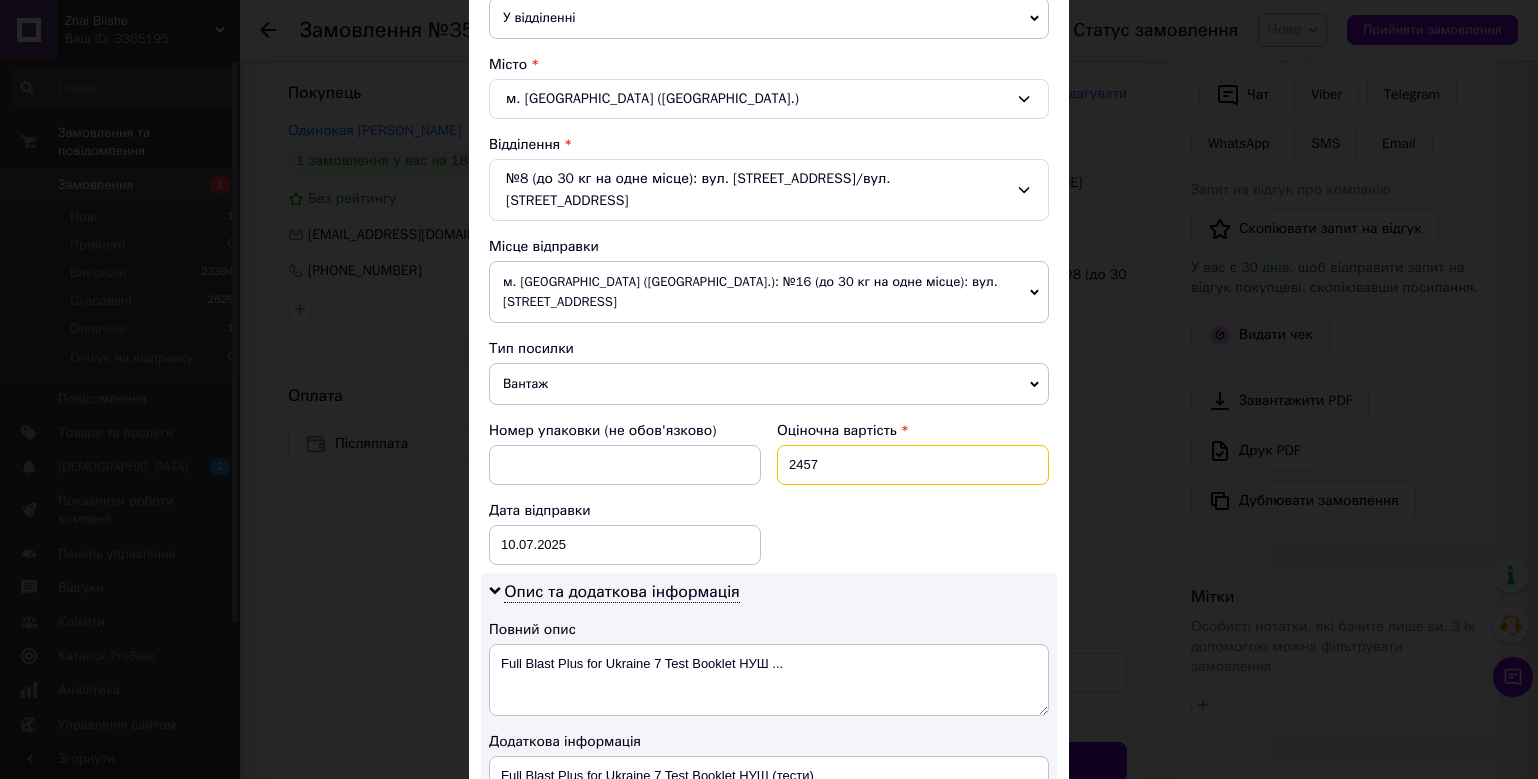 click on "2457" at bounding box center (913, 465) 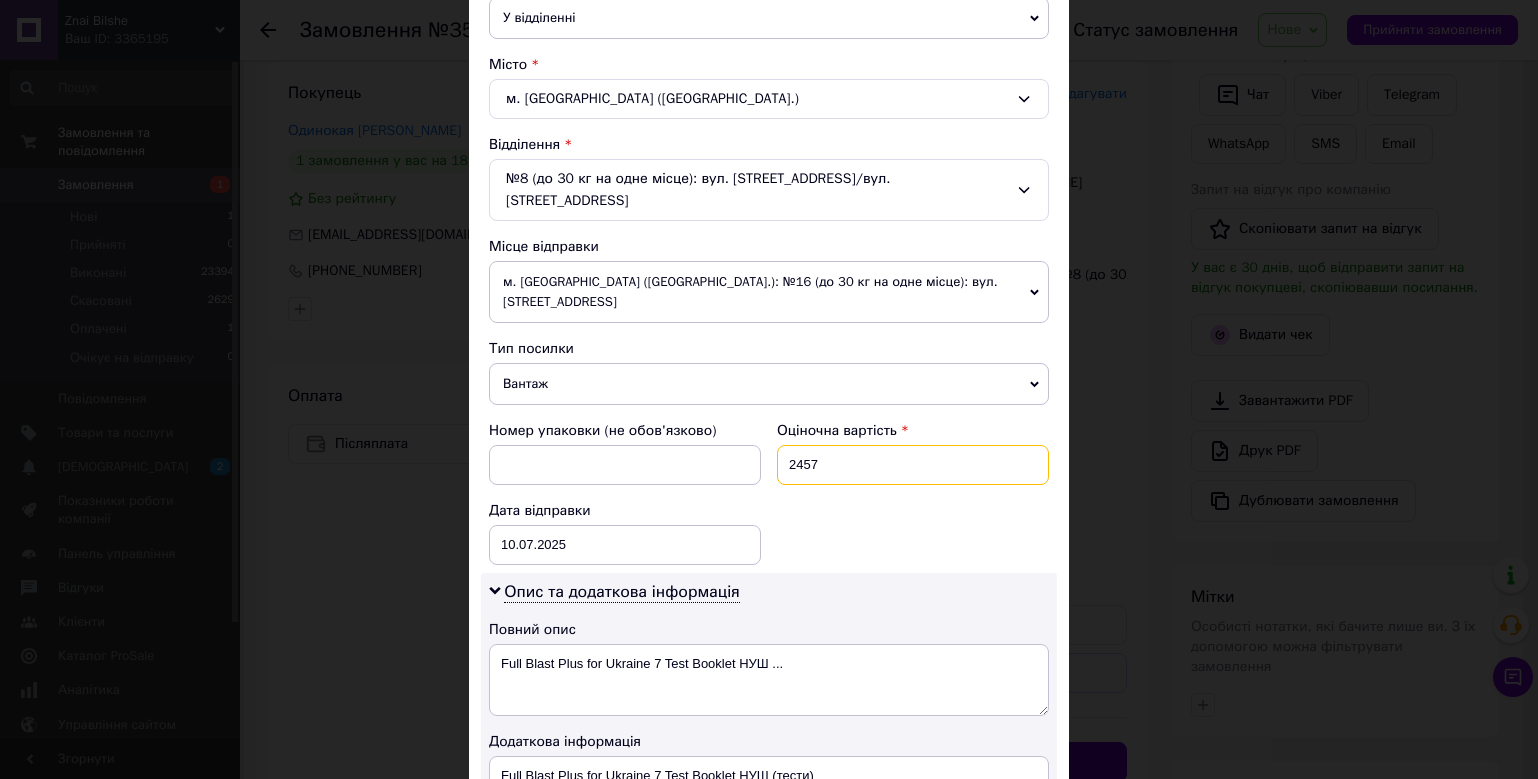 scroll, scrollTop: 700, scrollLeft: 0, axis: vertical 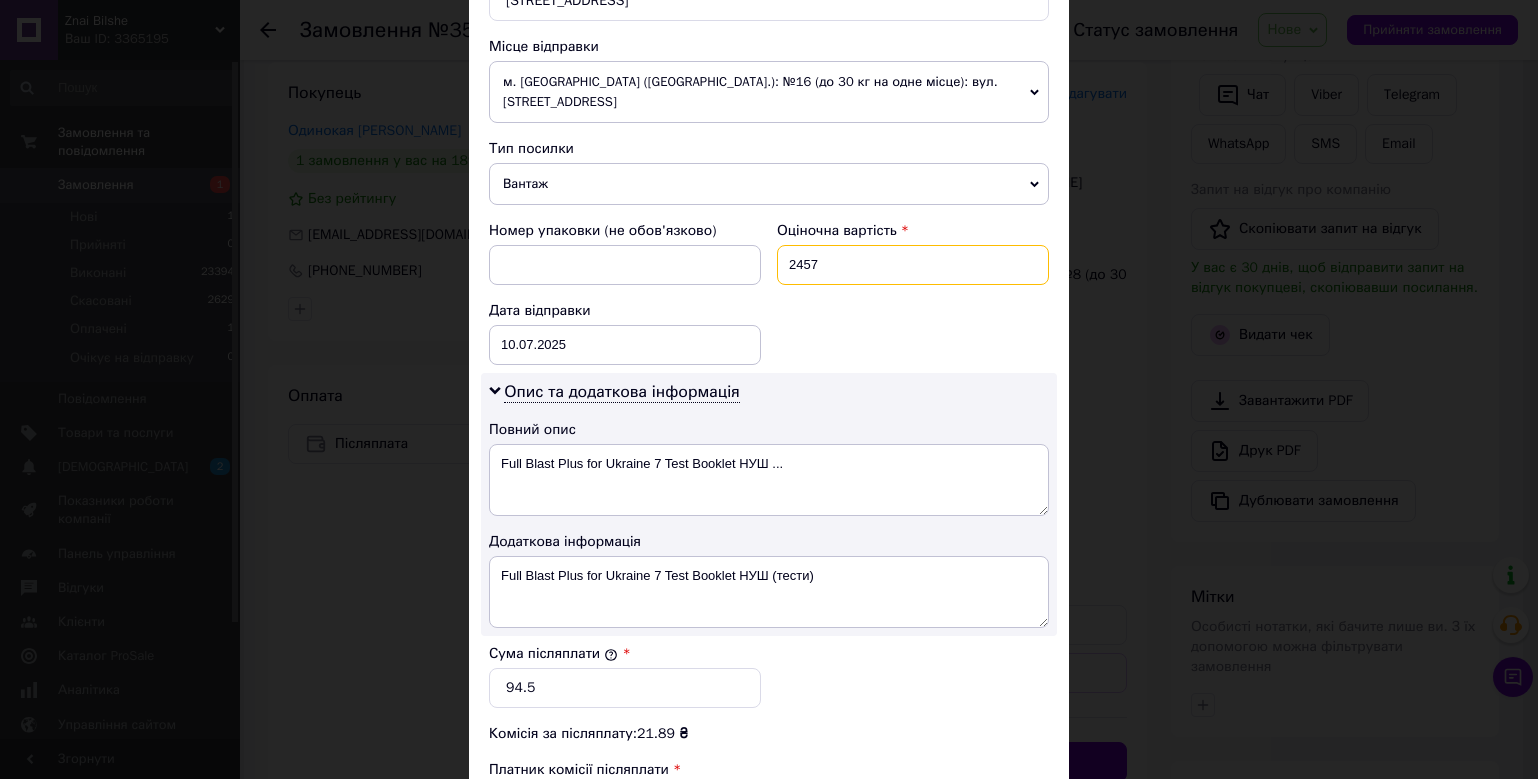 type on "2457" 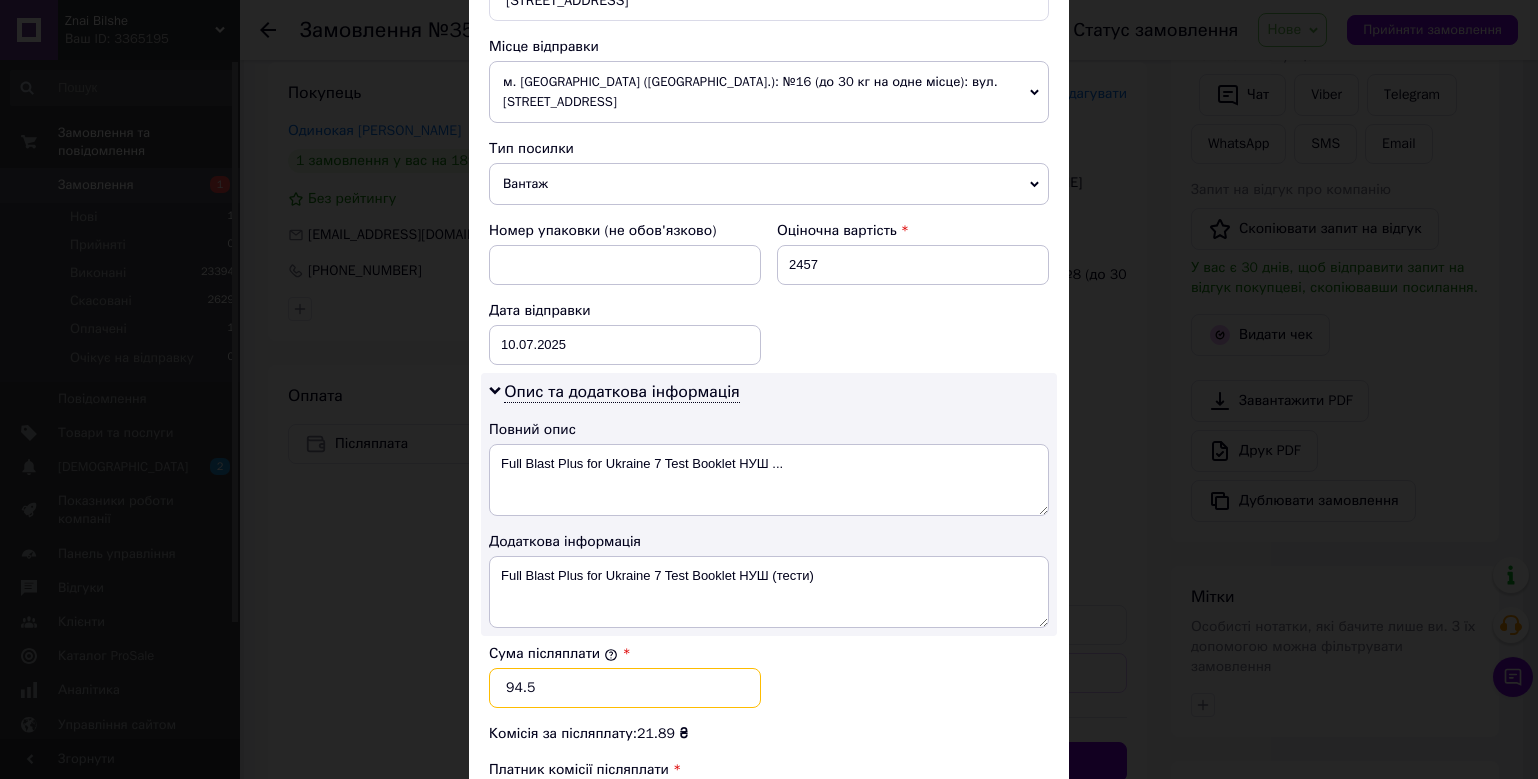 click on "94.5" at bounding box center [625, 688] 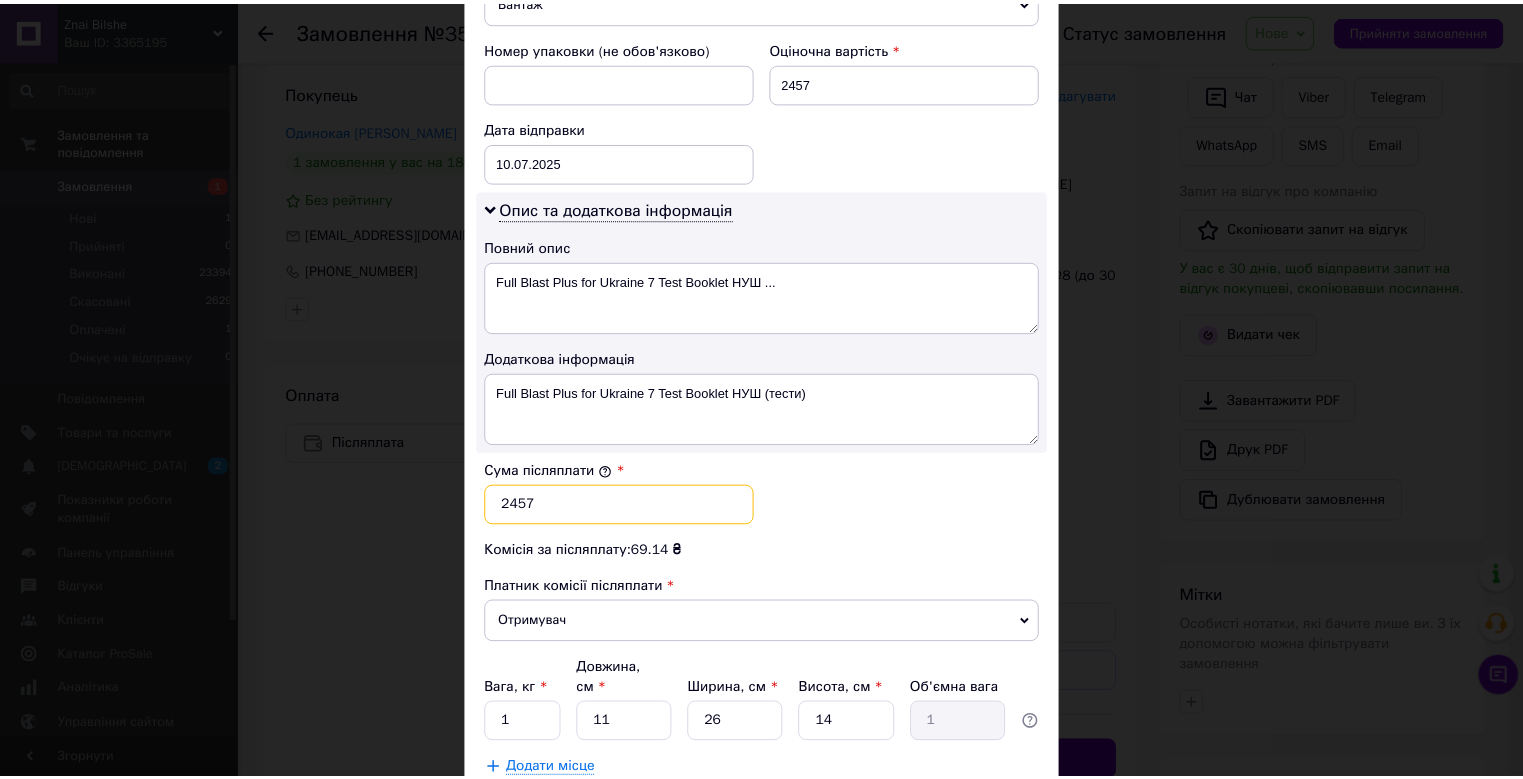 scroll, scrollTop: 971, scrollLeft: 0, axis: vertical 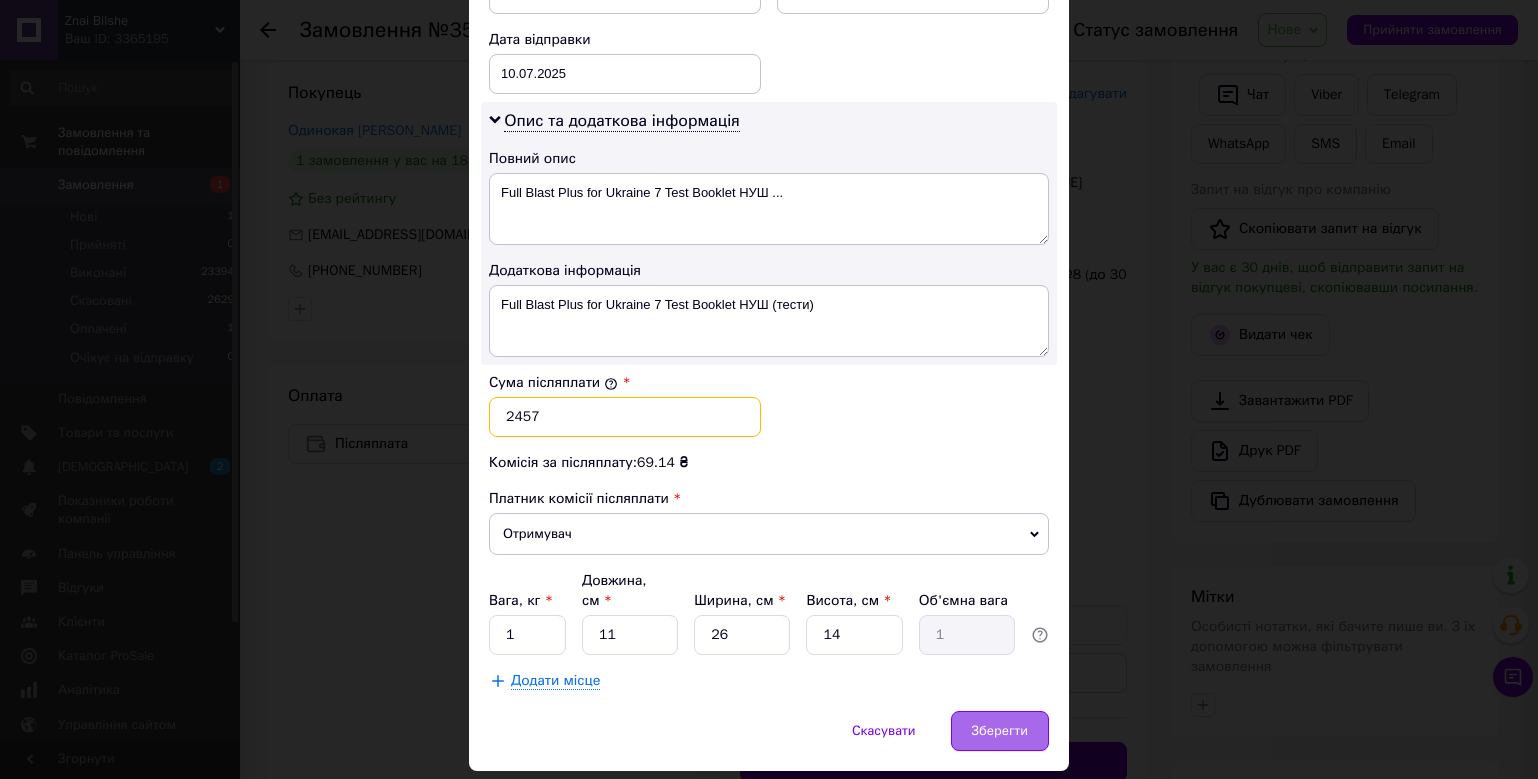 type on "2457" 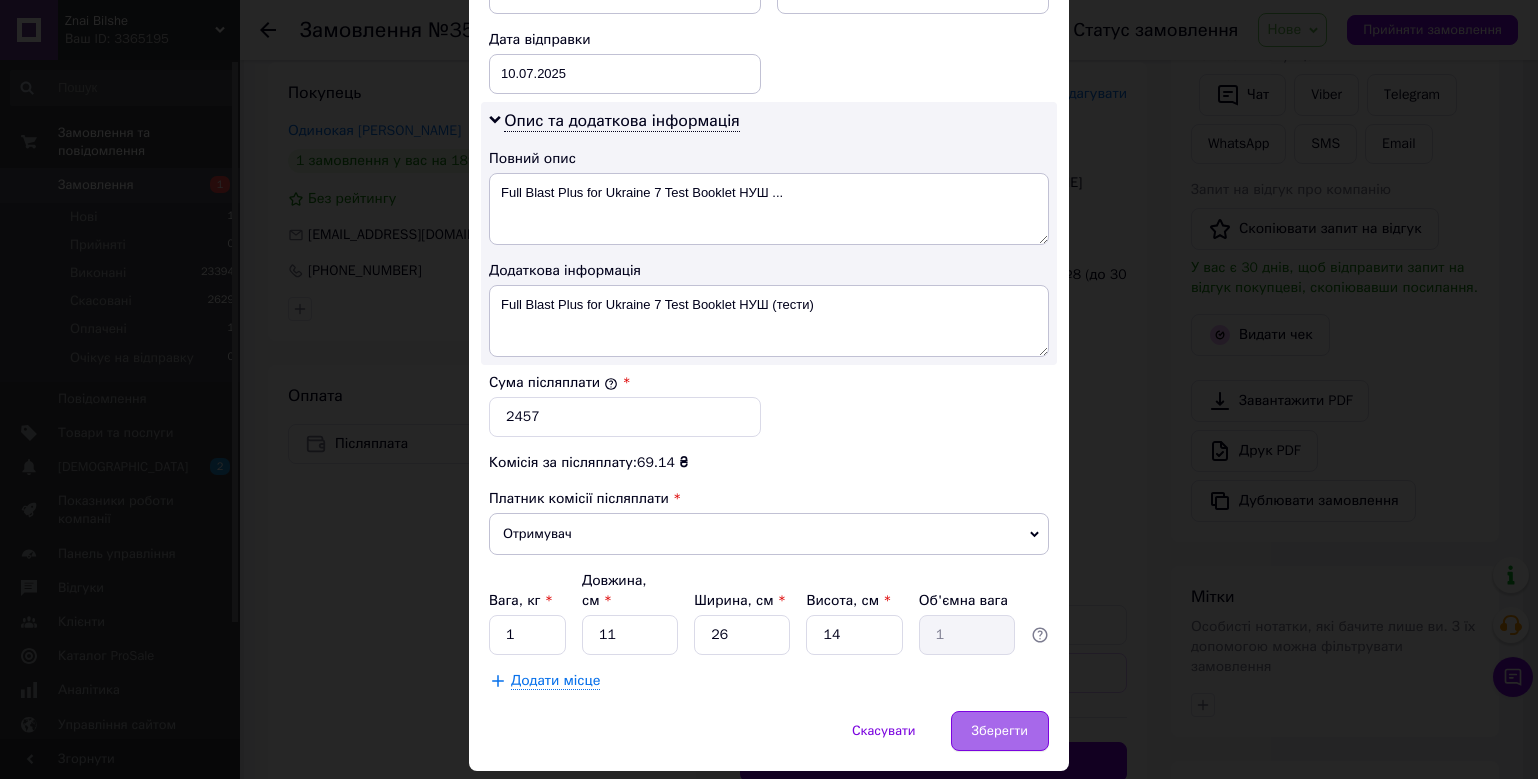 click on "Зберегти" at bounding box center [1000, 731] 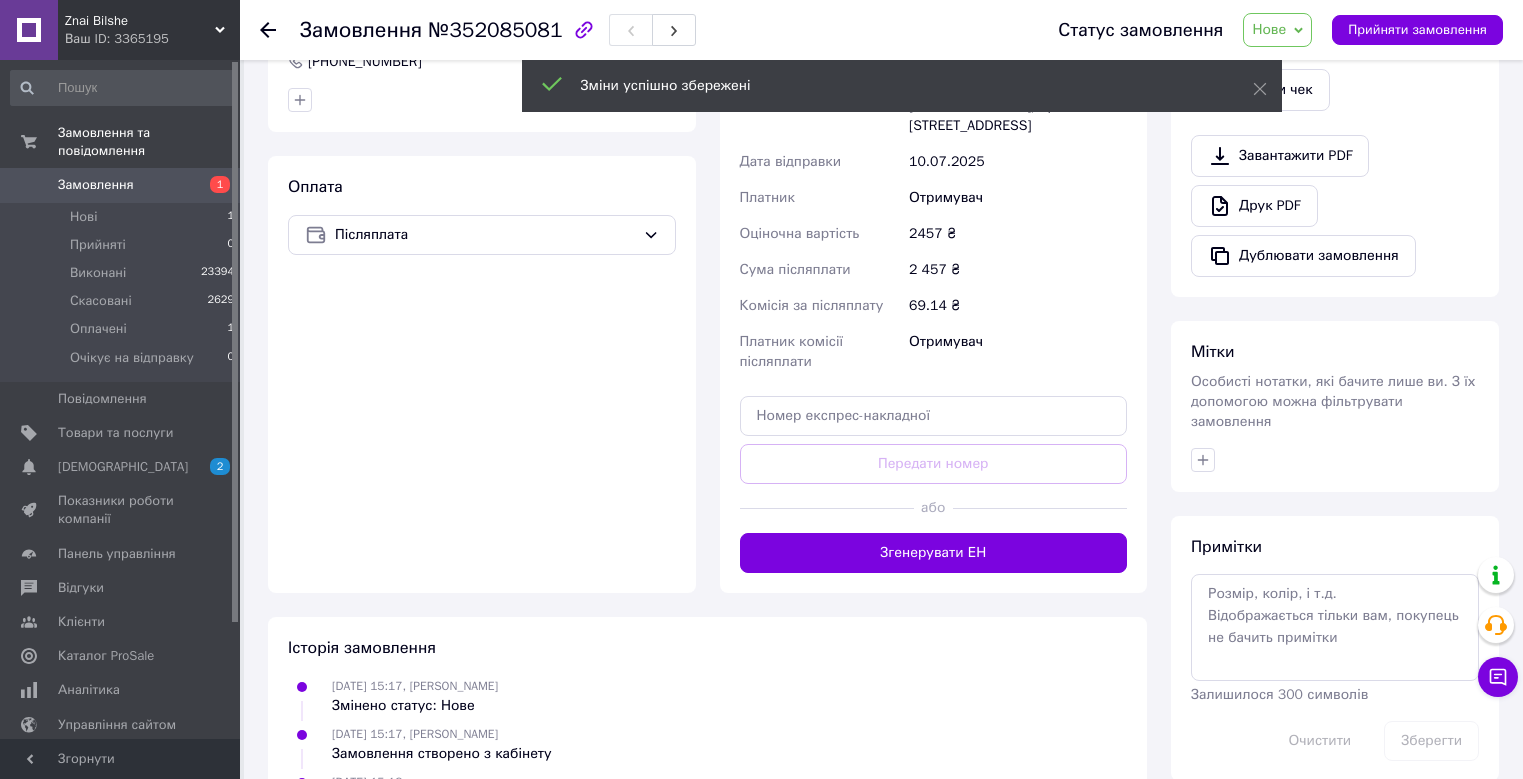scroll, scrollTop: 745, scrollLeft: 0, axis: vertical 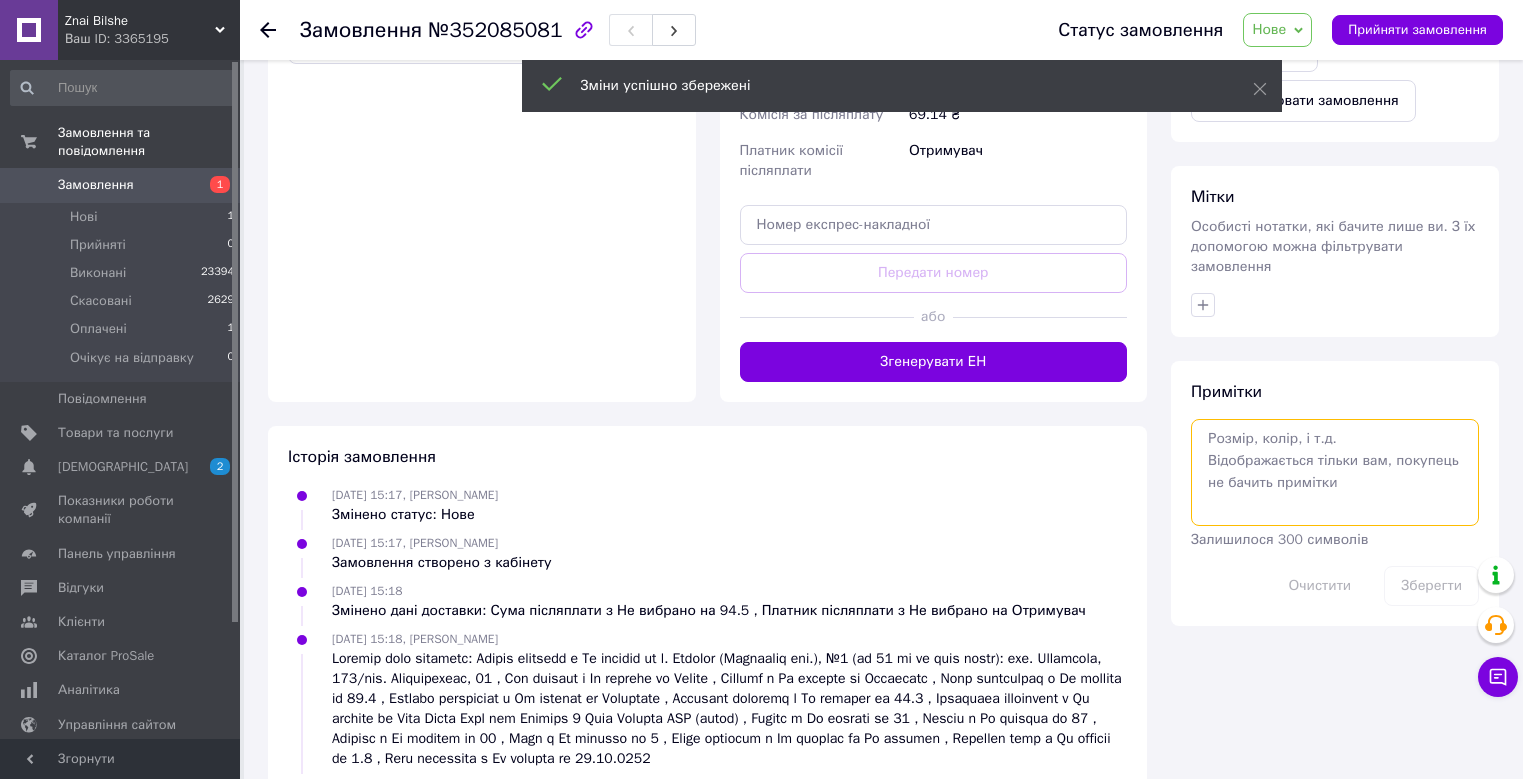 click at bounding box center [1335, 472] 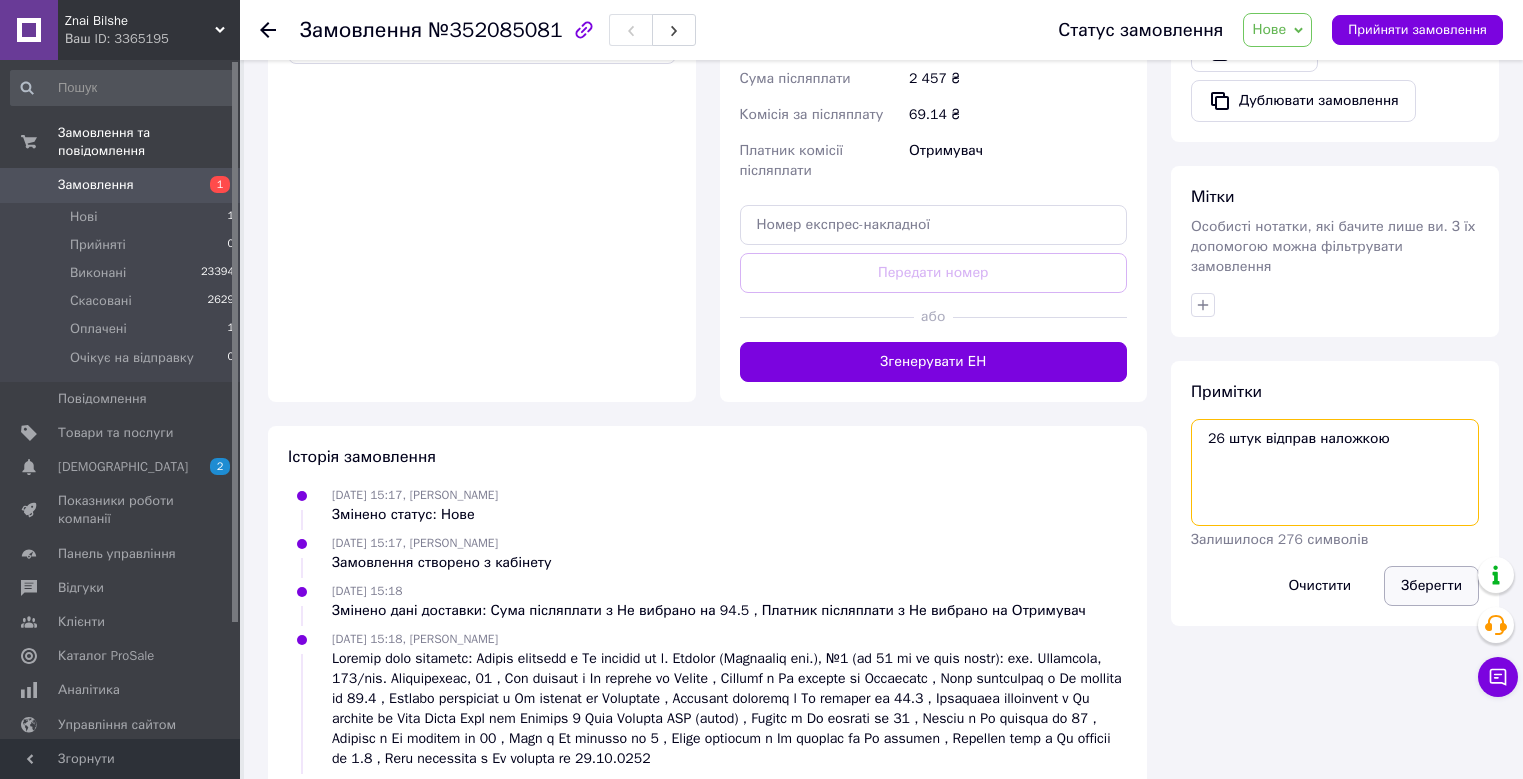 type on "26 штук відправ наложкою" 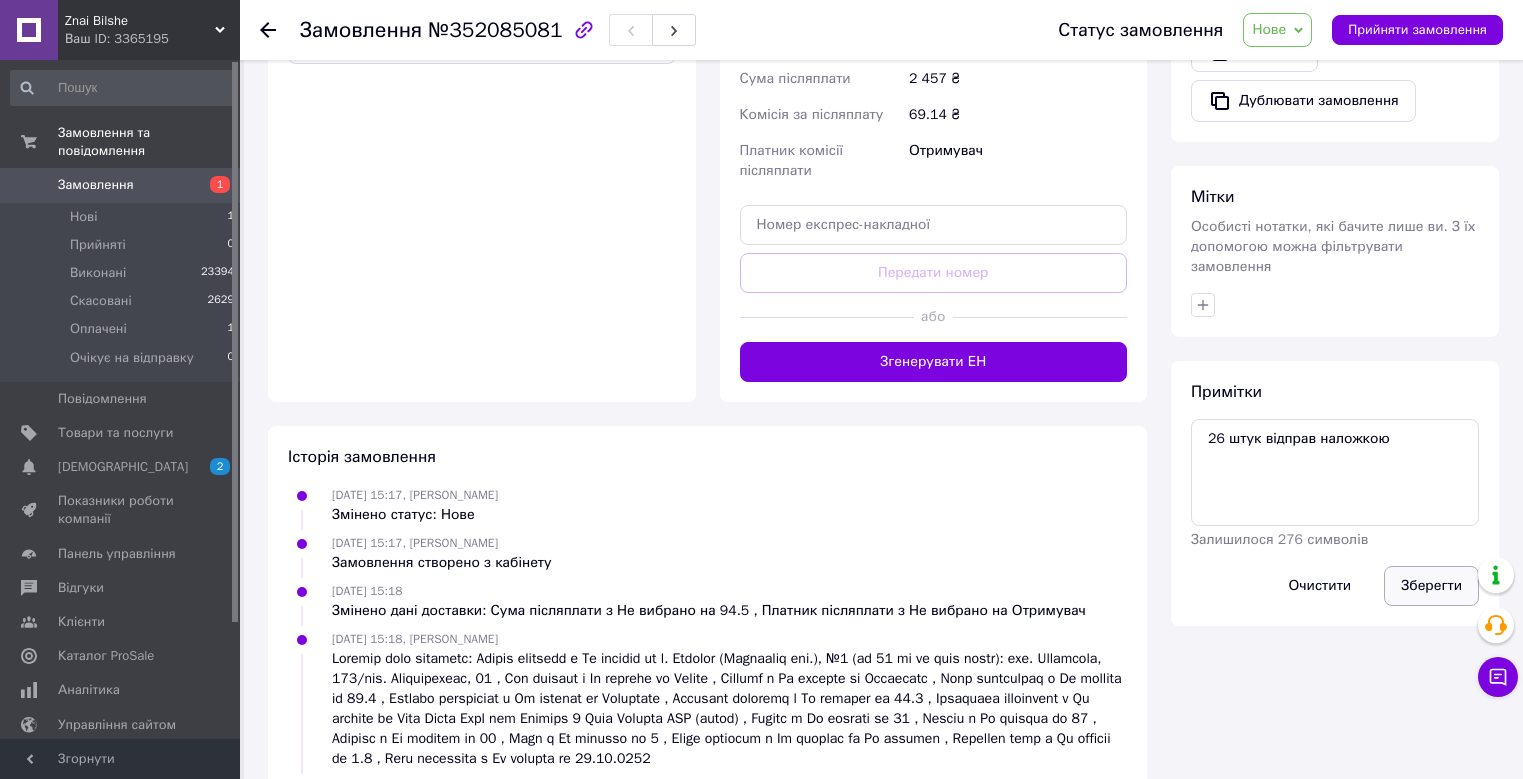 click on "Зберегти" at bounding box center (1431, 586) 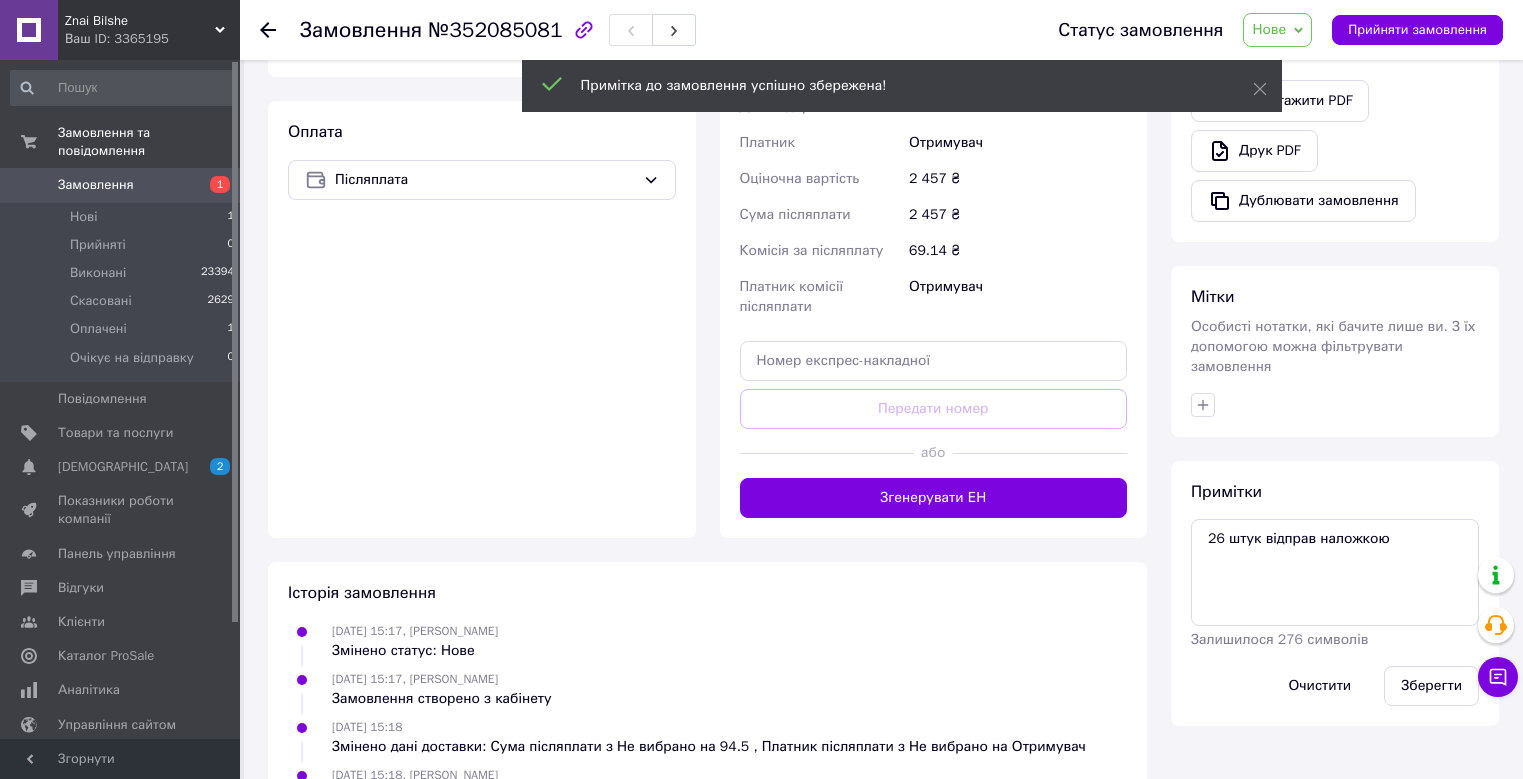 scroll, scrollTop: 445, scrollLeft: 0, axis: vertical 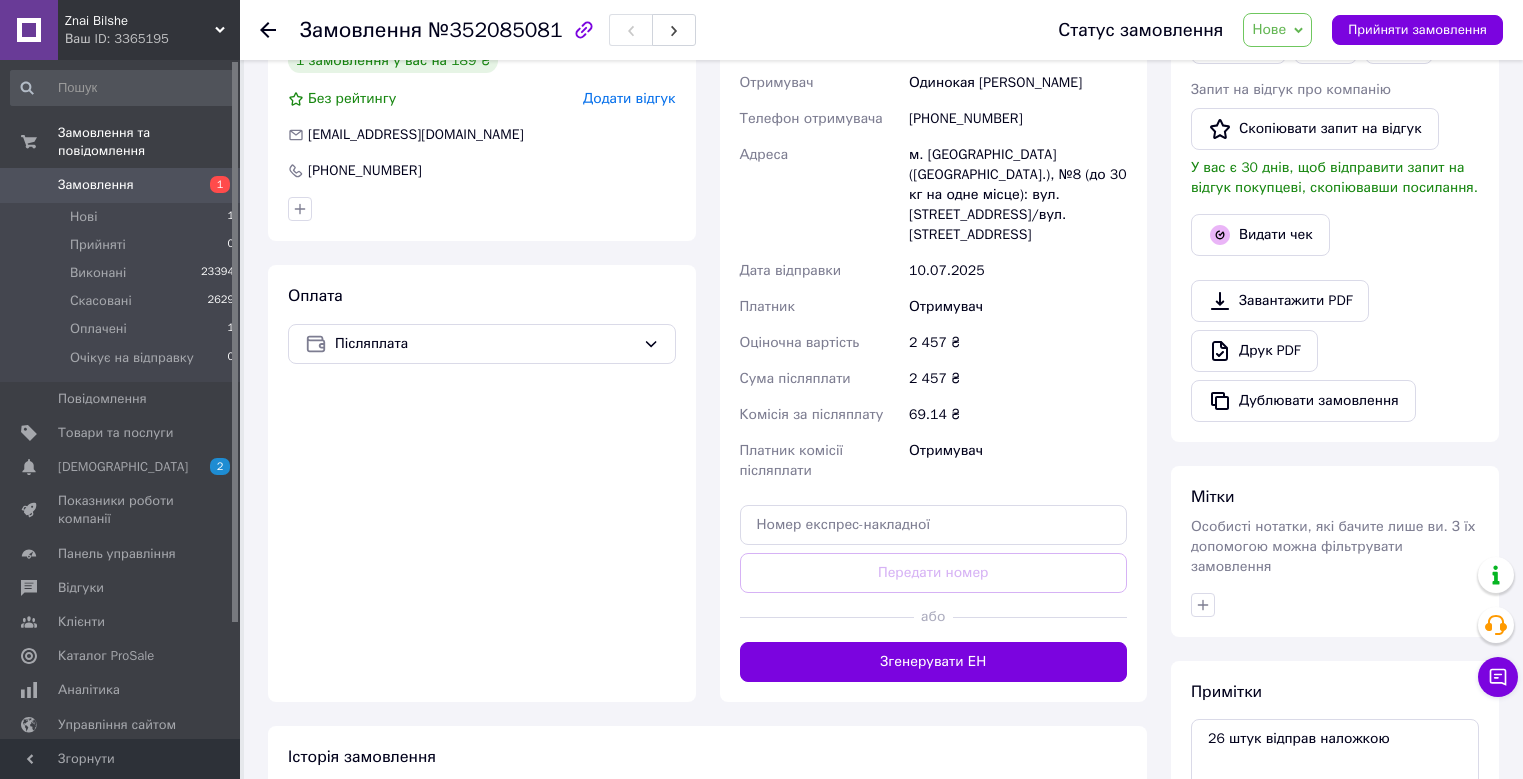 click on "Нове" at bounding box center [1269, 29] 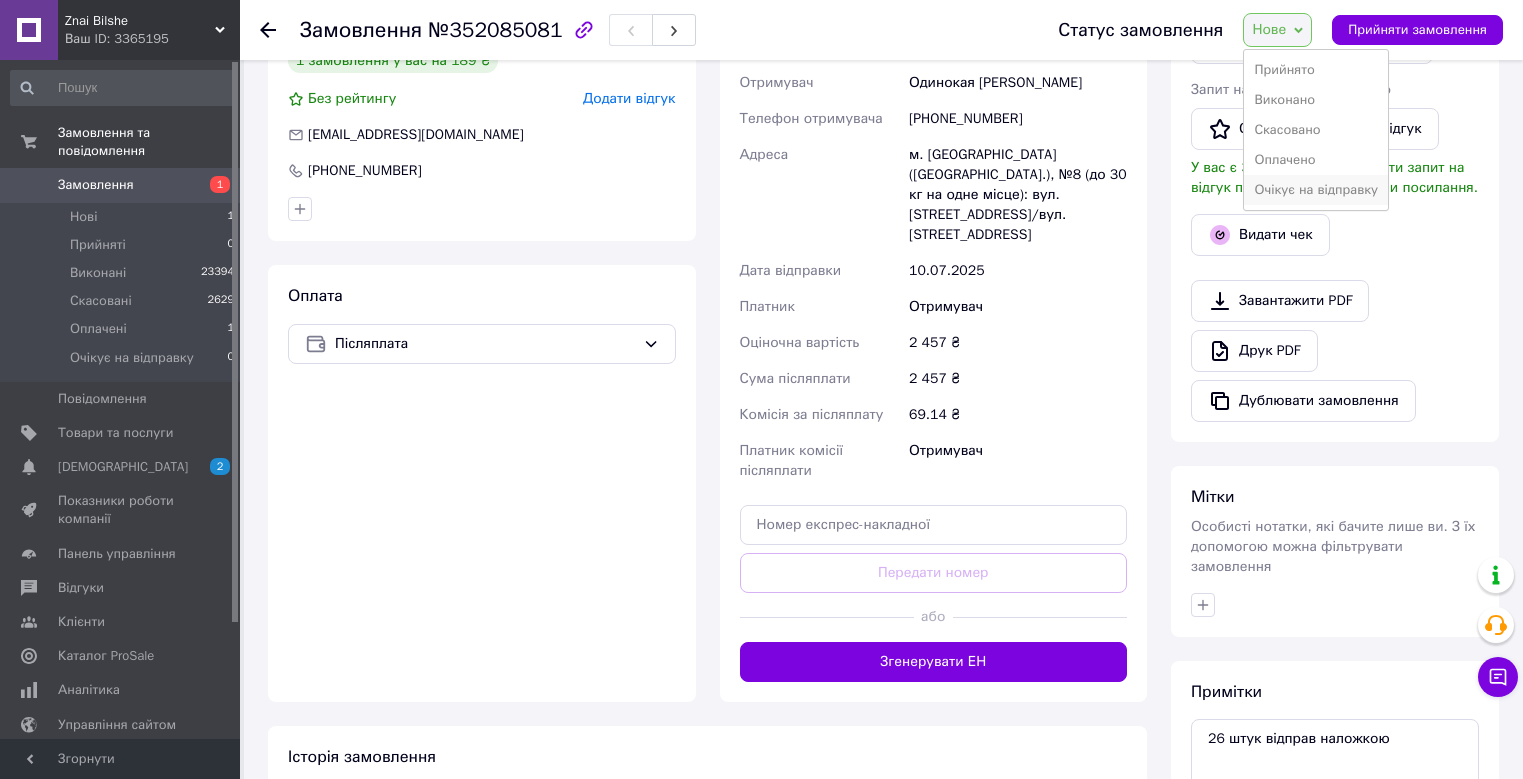 click on "Очікує на відправку" at bounding box center [1316, 190] 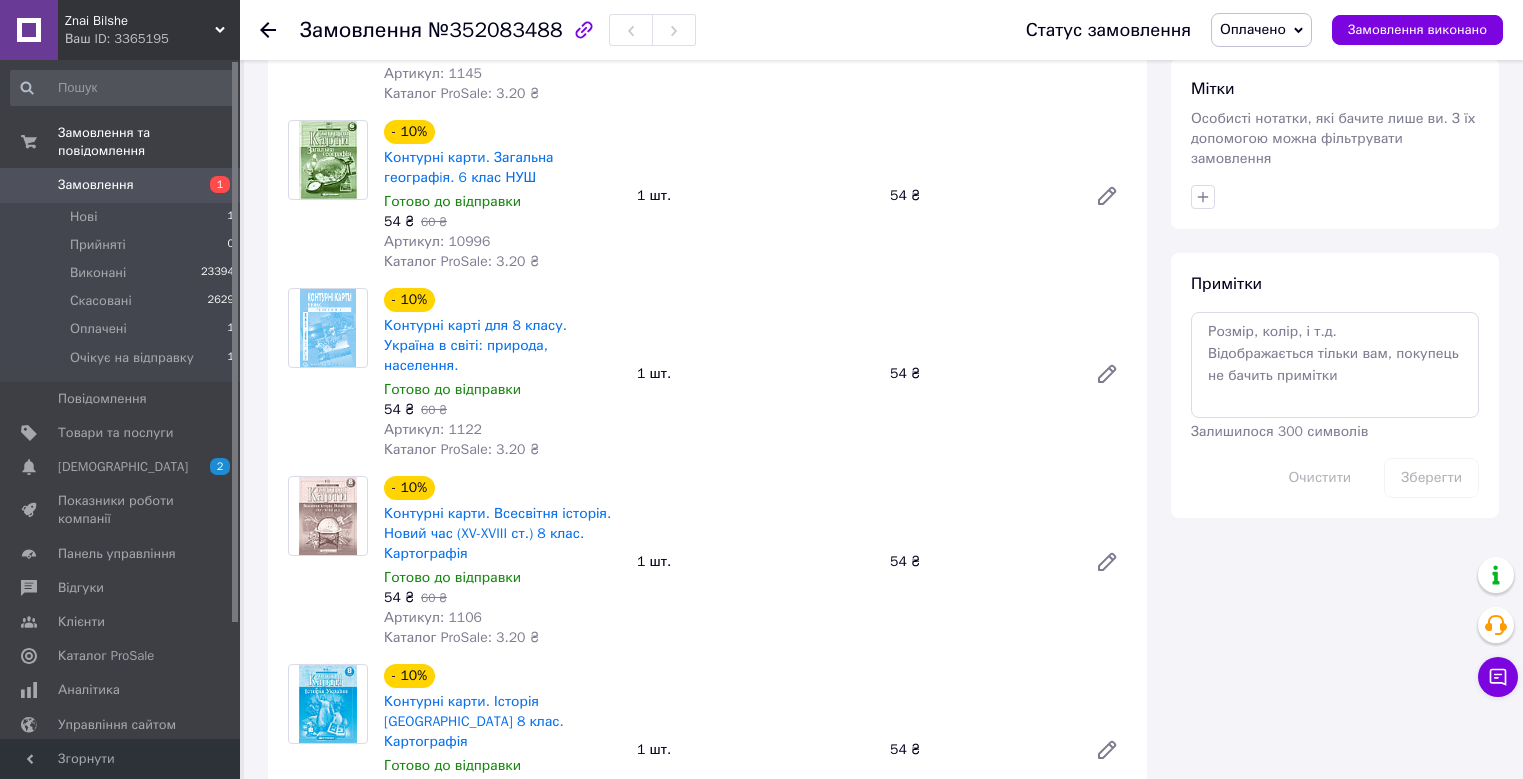 scroll, scrollTop: 1600, scrollLeft: 0, axis: vertical 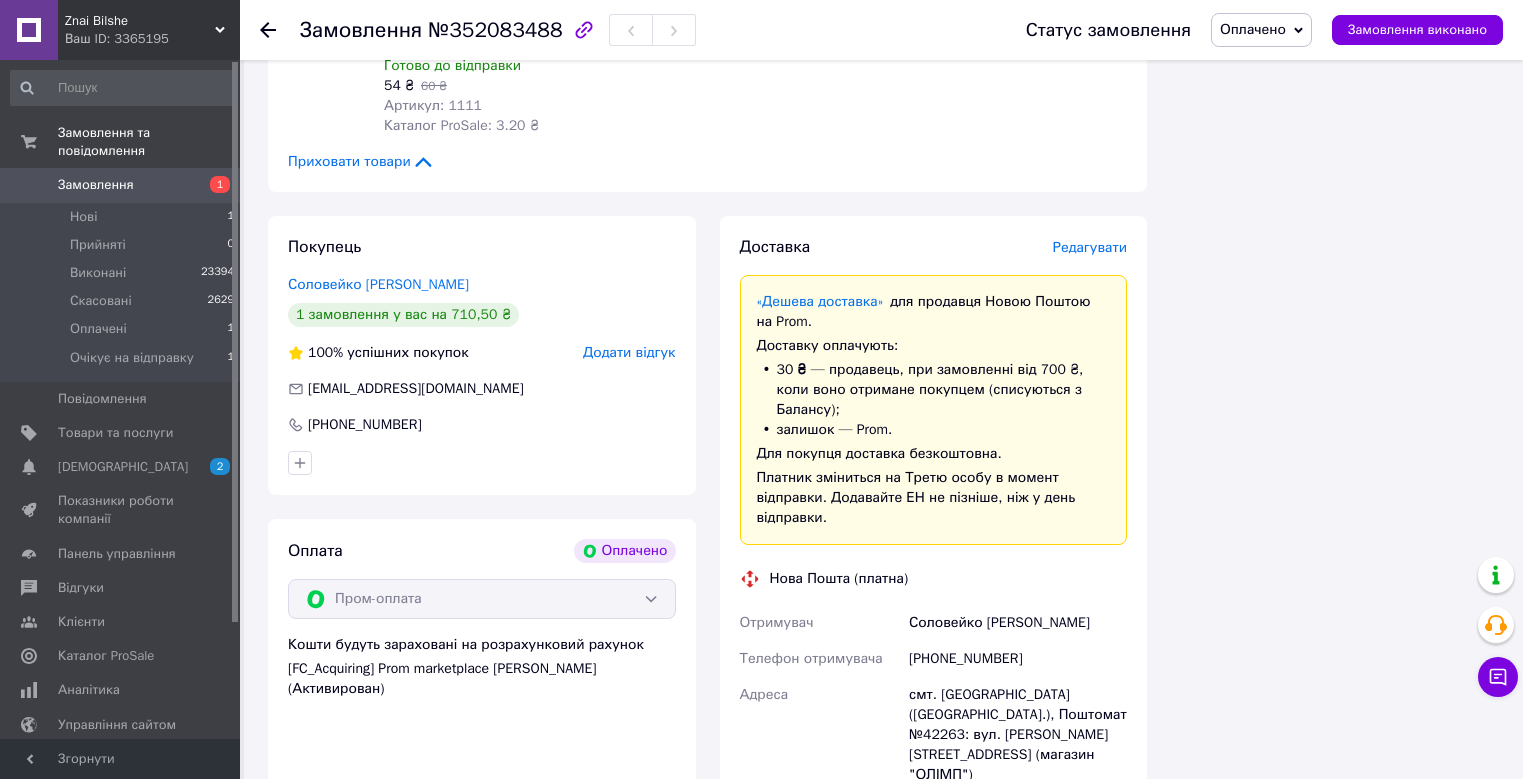 click on "Редагувати" at bounding box center [1090, 247] 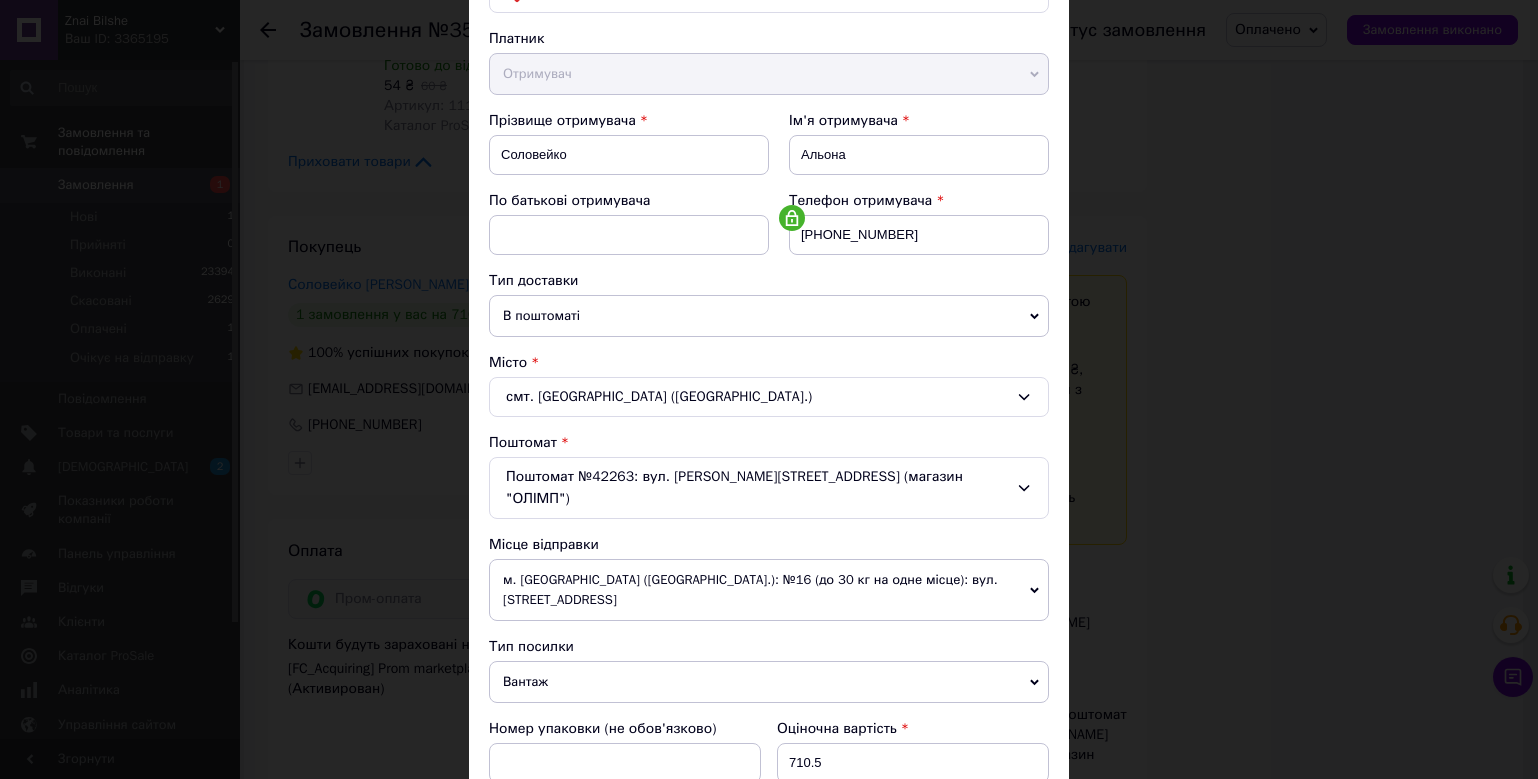scroll, scrollTop: 400, scrollLeft: 0, axis: vertical 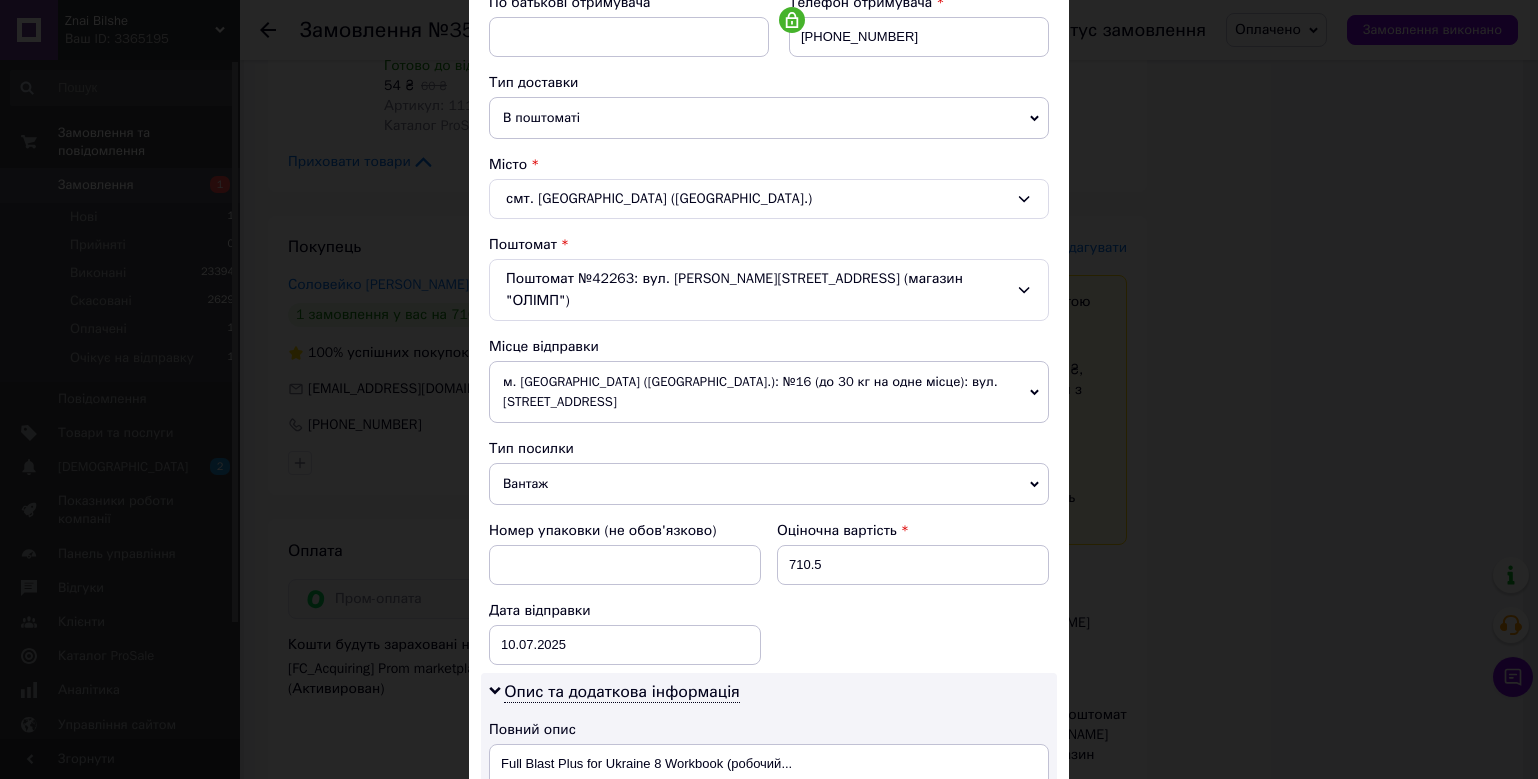 click on "Вантаж" at bounding box center (769, 484) 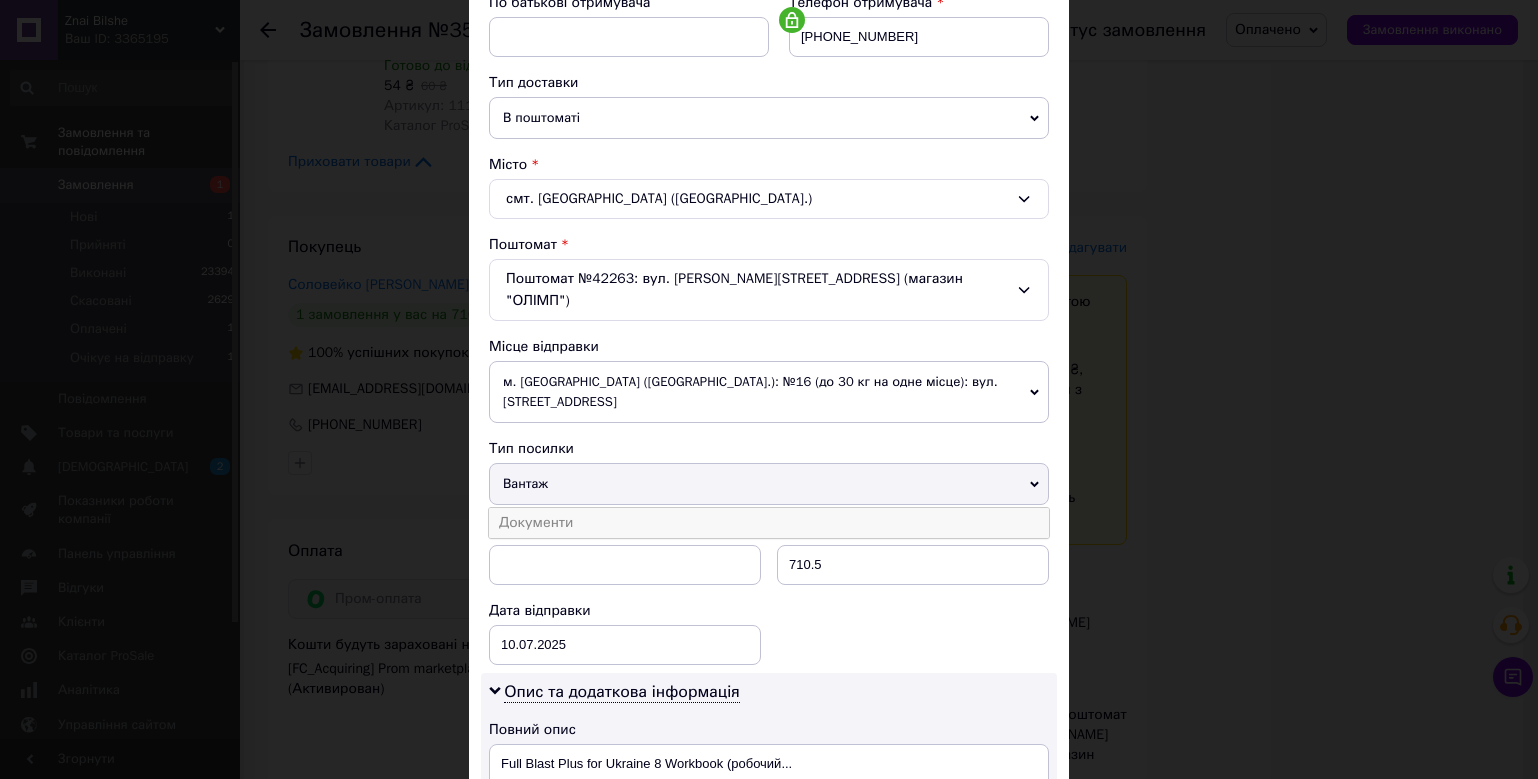 click on "Документи" at bounding box center [769, 523] 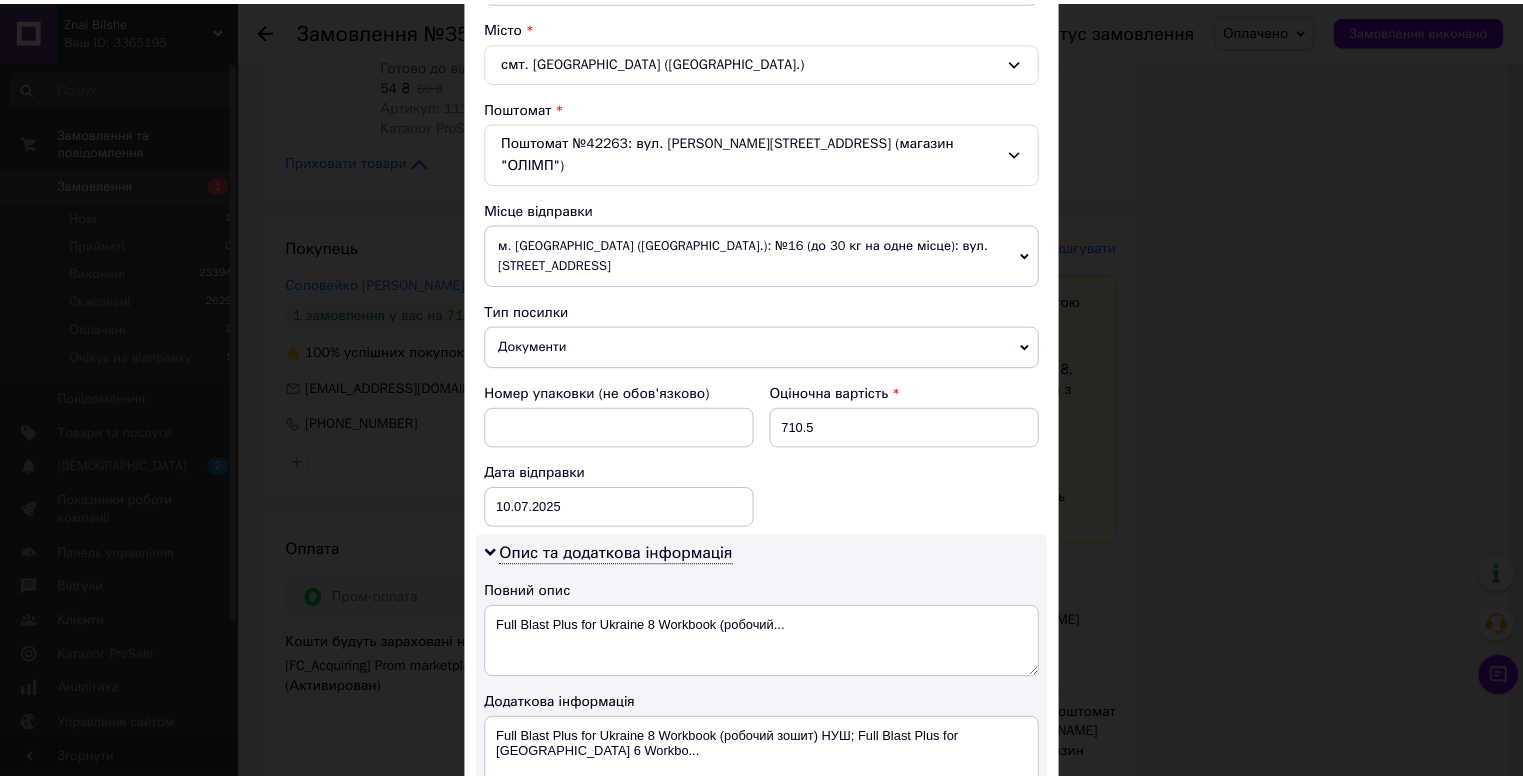 scroll, scrollTop: 793, scrollLeft: 0, axis: vertical 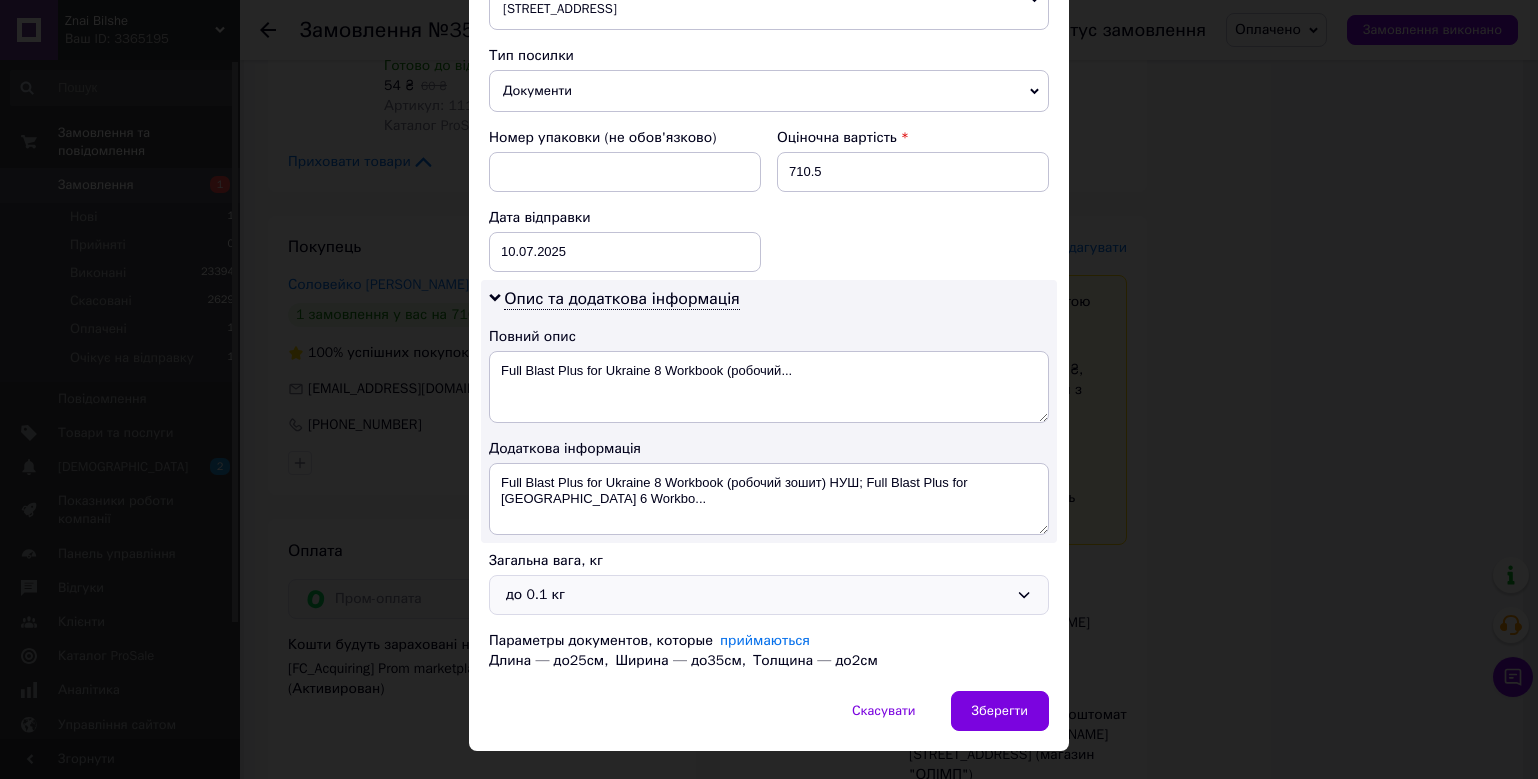 click on "до 0.1 кг" at bounding box center (757, 595) 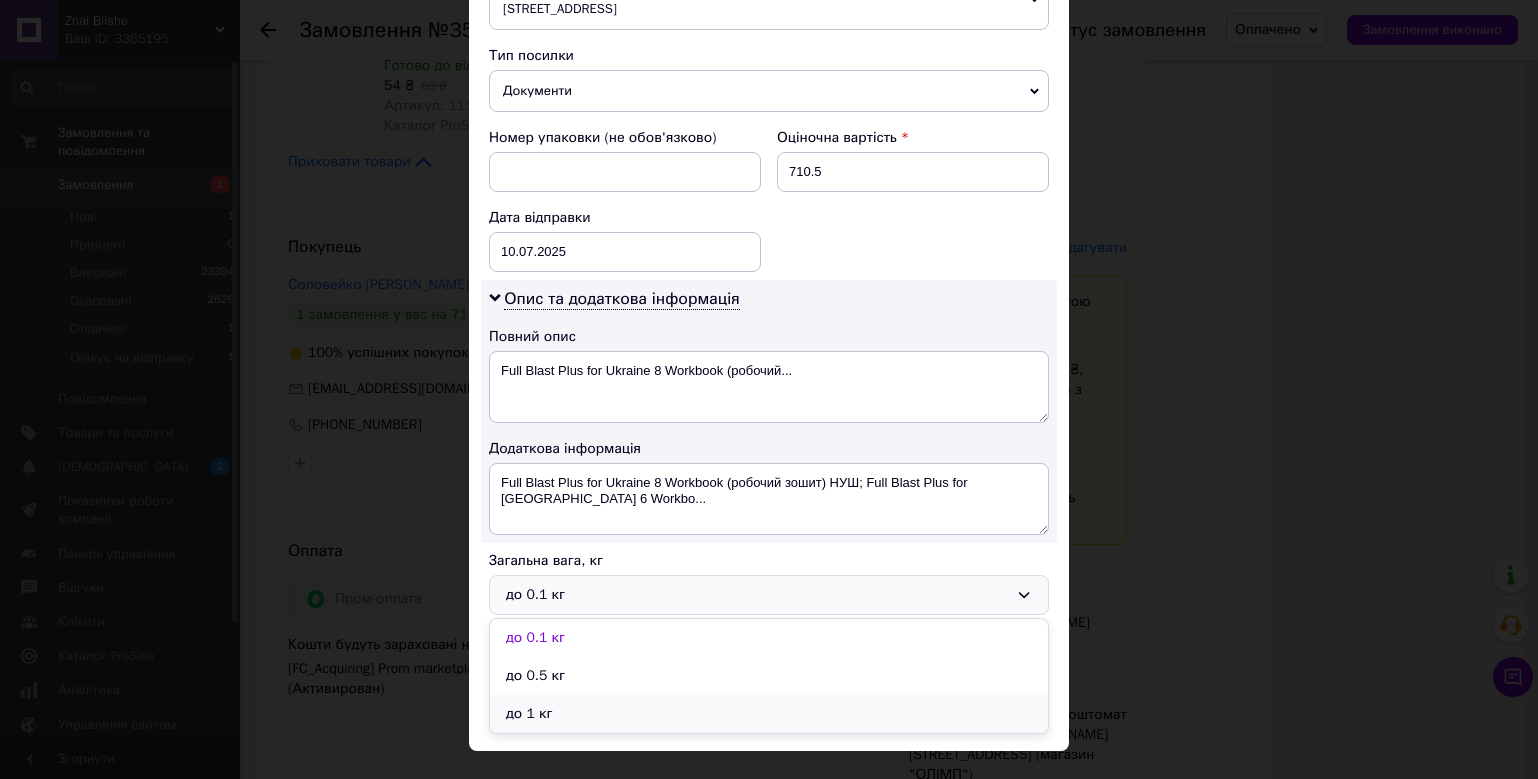 click on "до 1 кг" at bounding box center (769, 714) 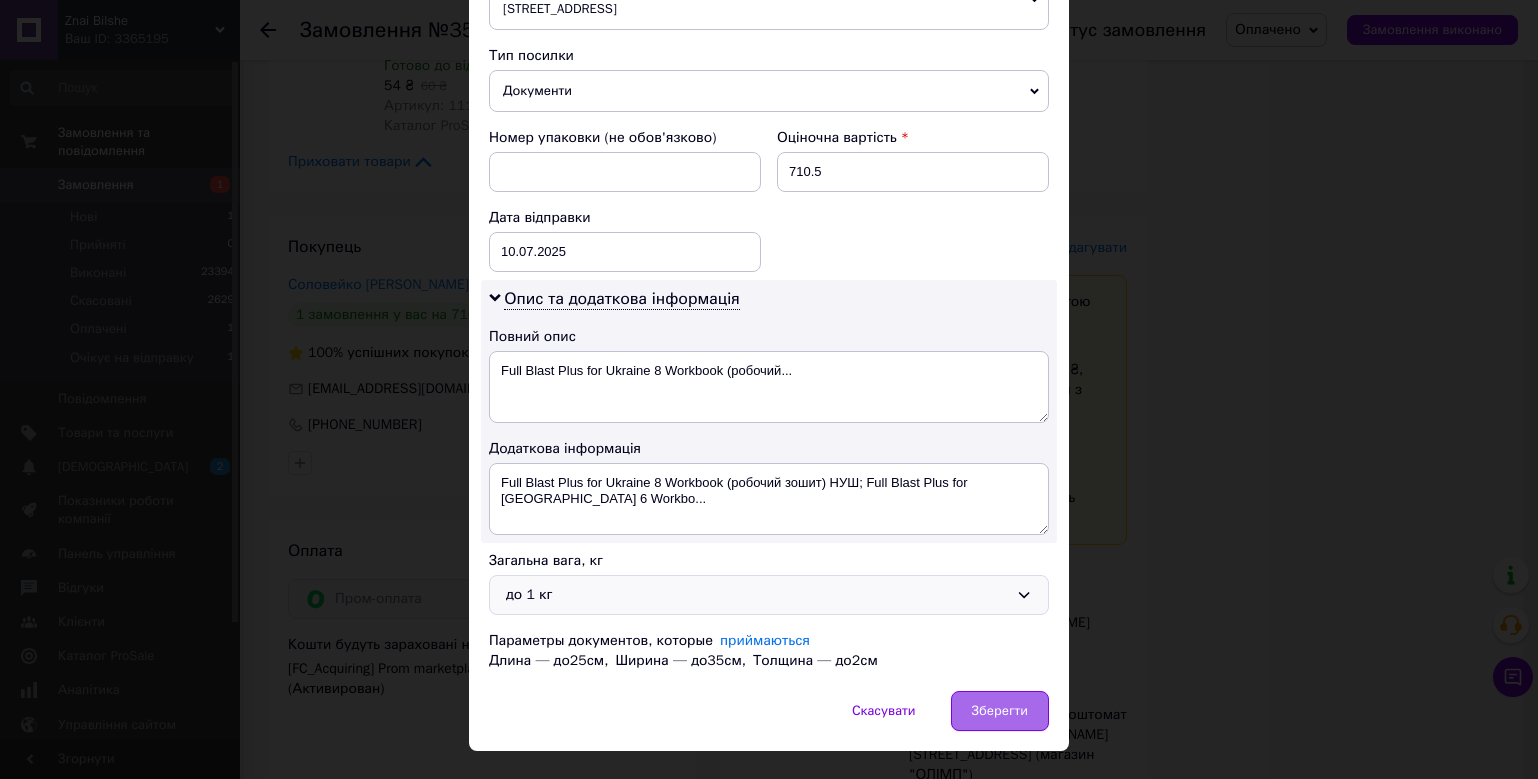 click on "Зберегти" at bounding box center [1000, 711] 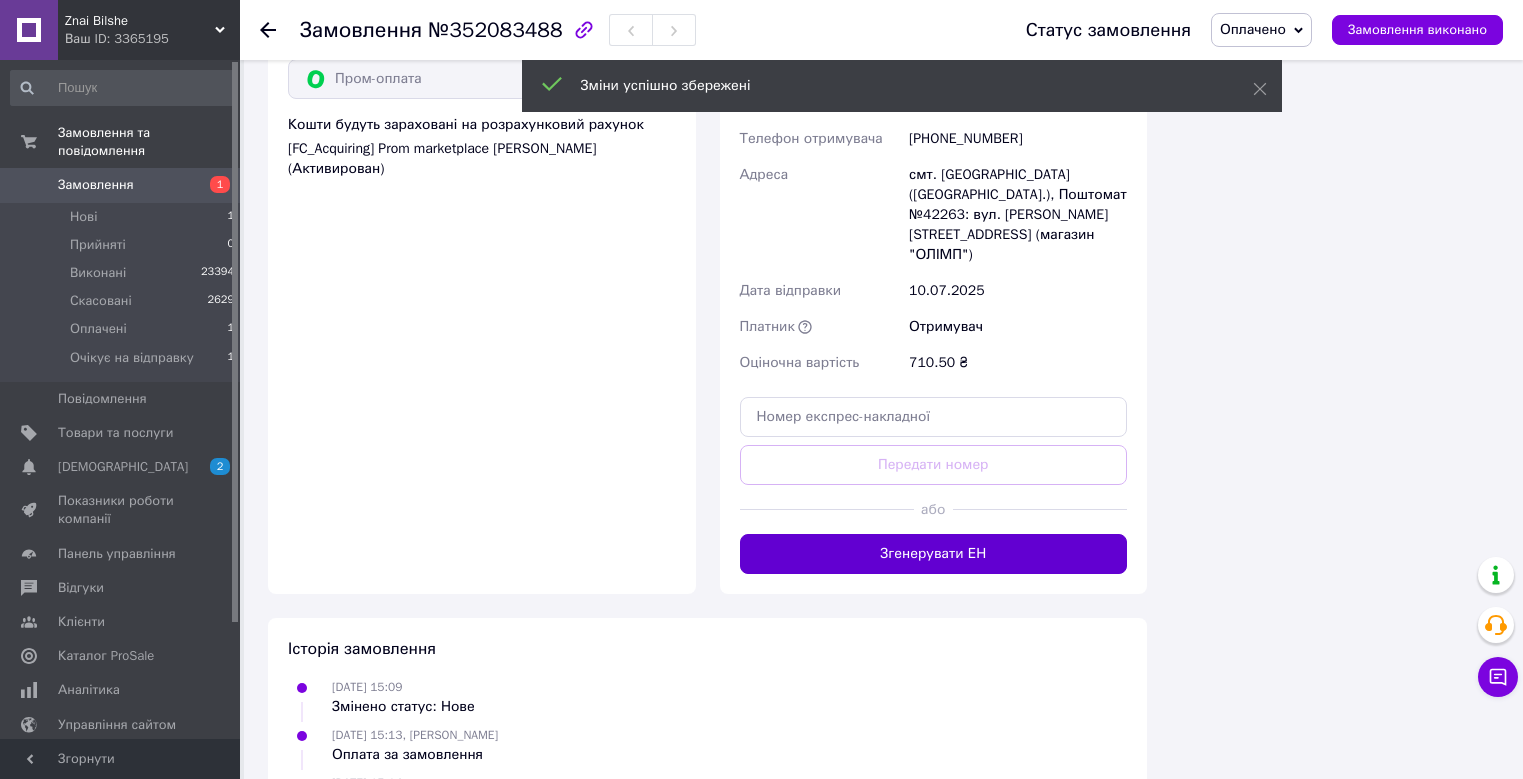 click on "Згенерувати ЕН" at bounding box center (934, 554) 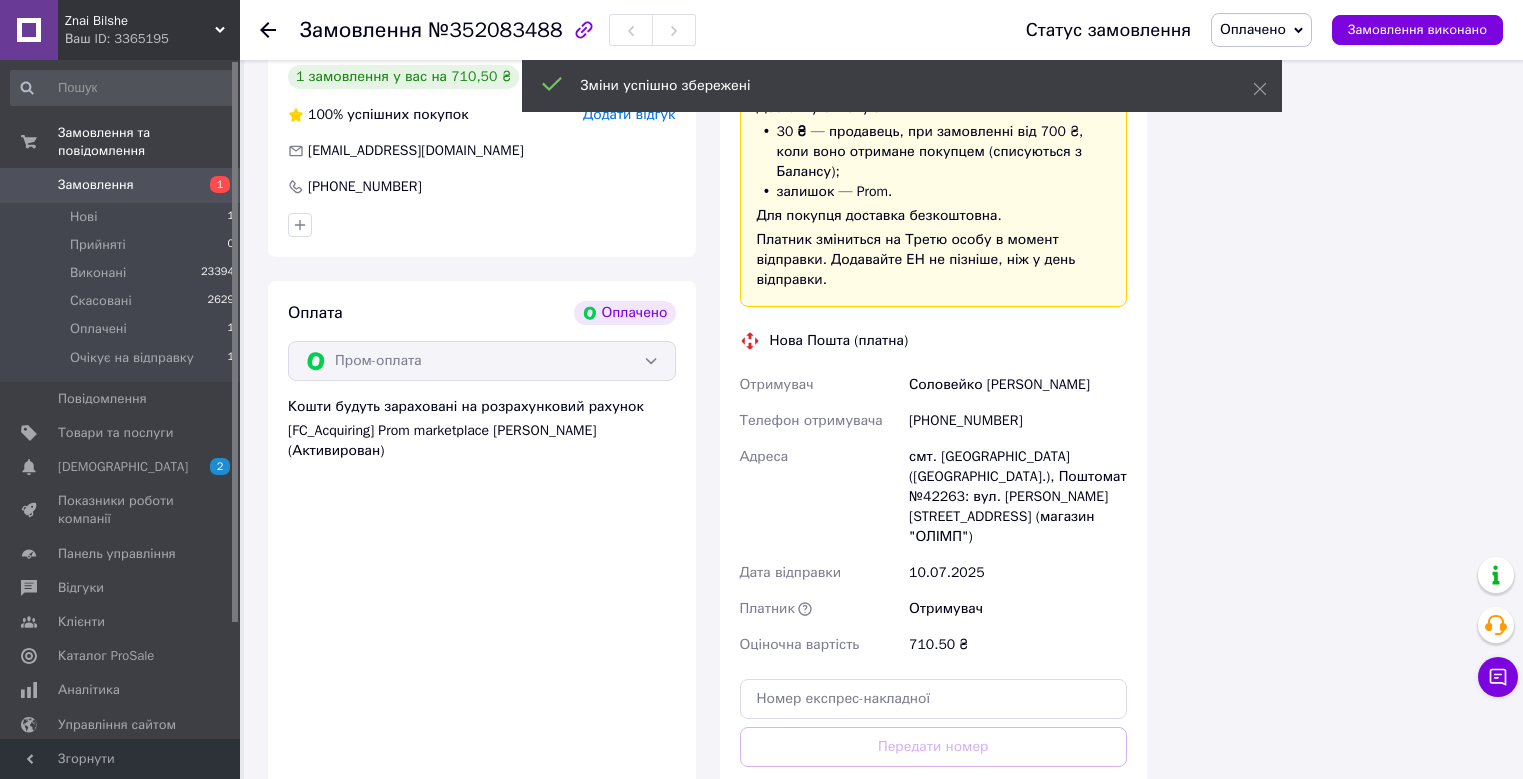 scroll, scrollTop: 2420, scrollLeft: 0, axis: vertical 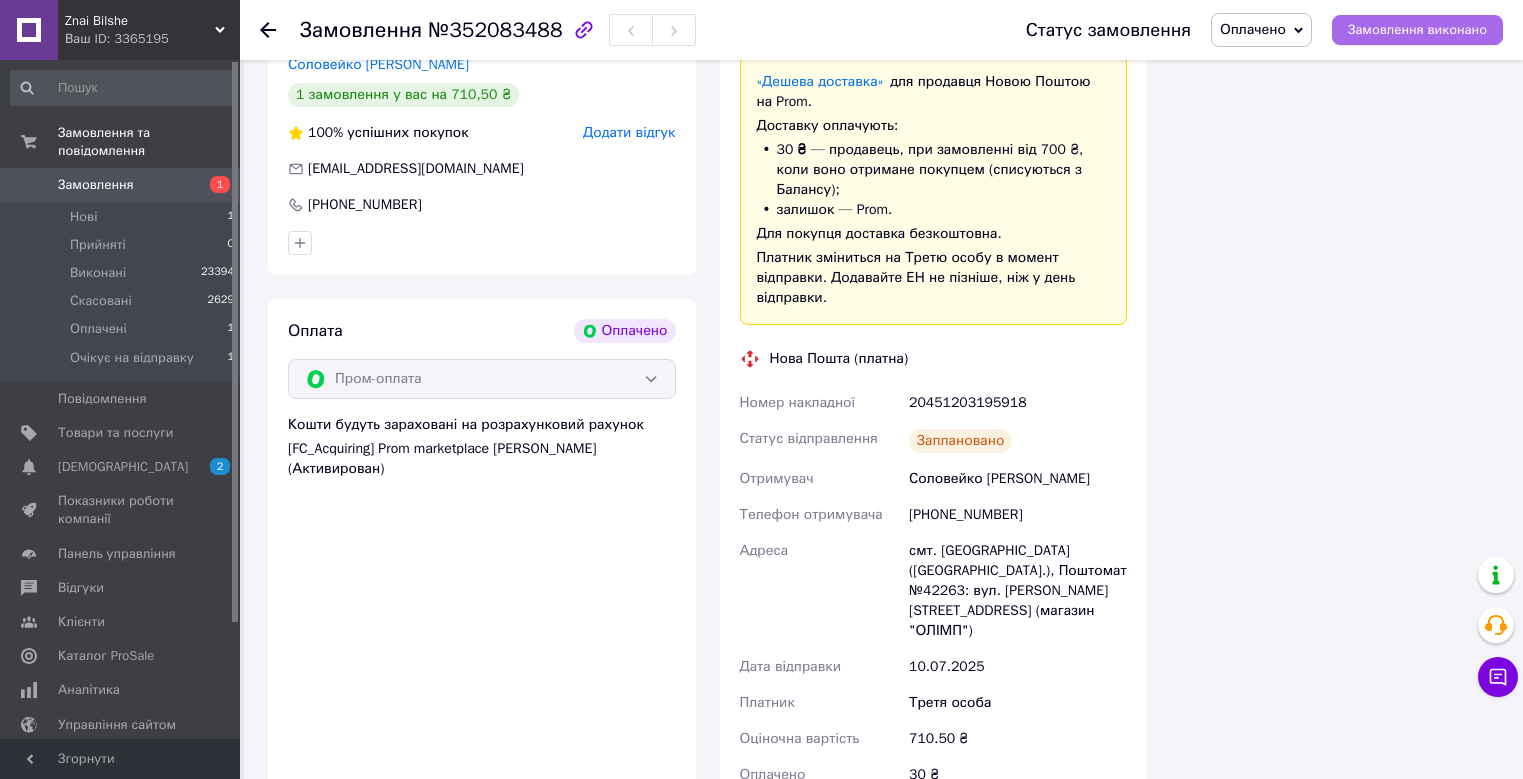 click on "Замовлення виконано" at bounding box center (1417, 30) 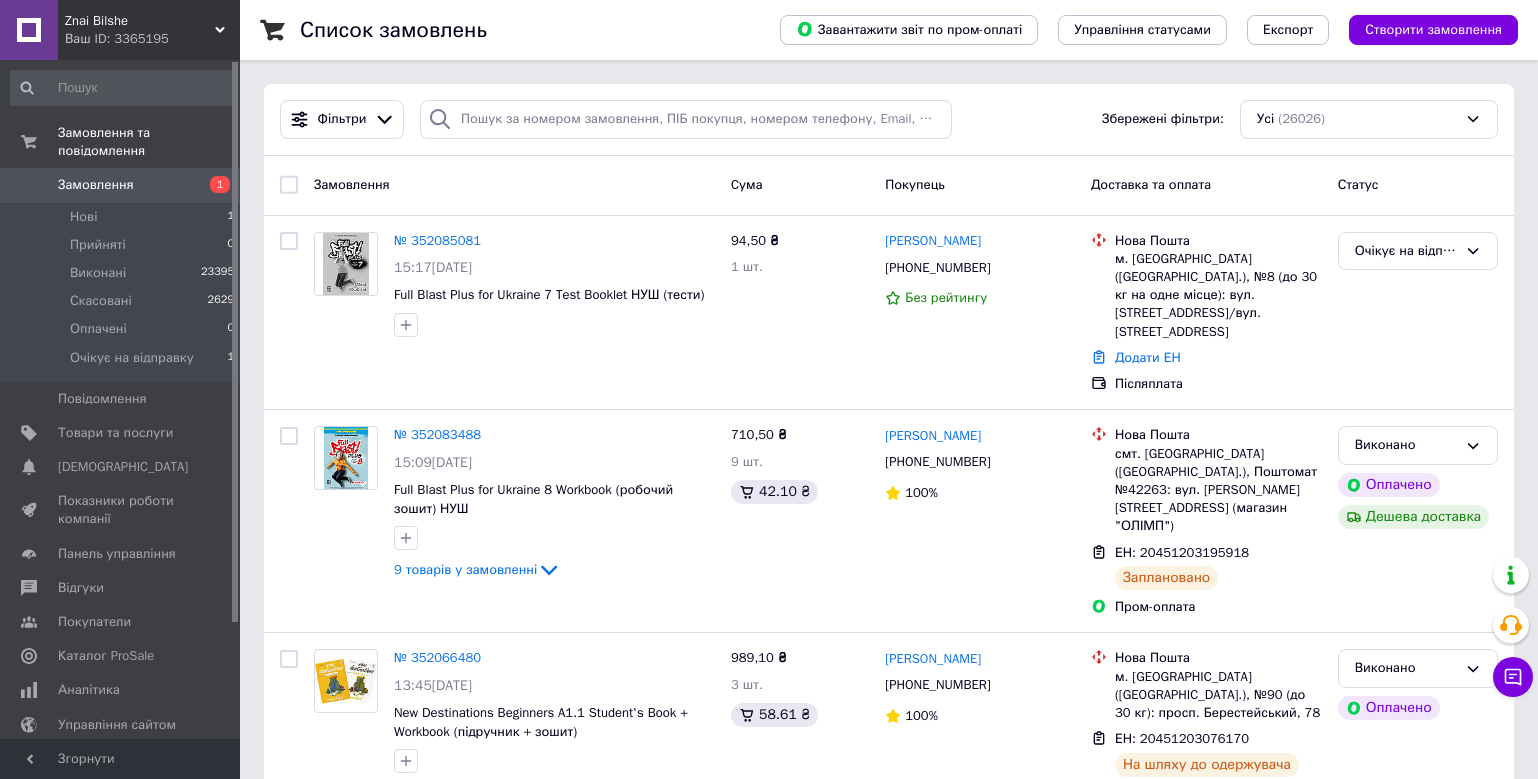 click 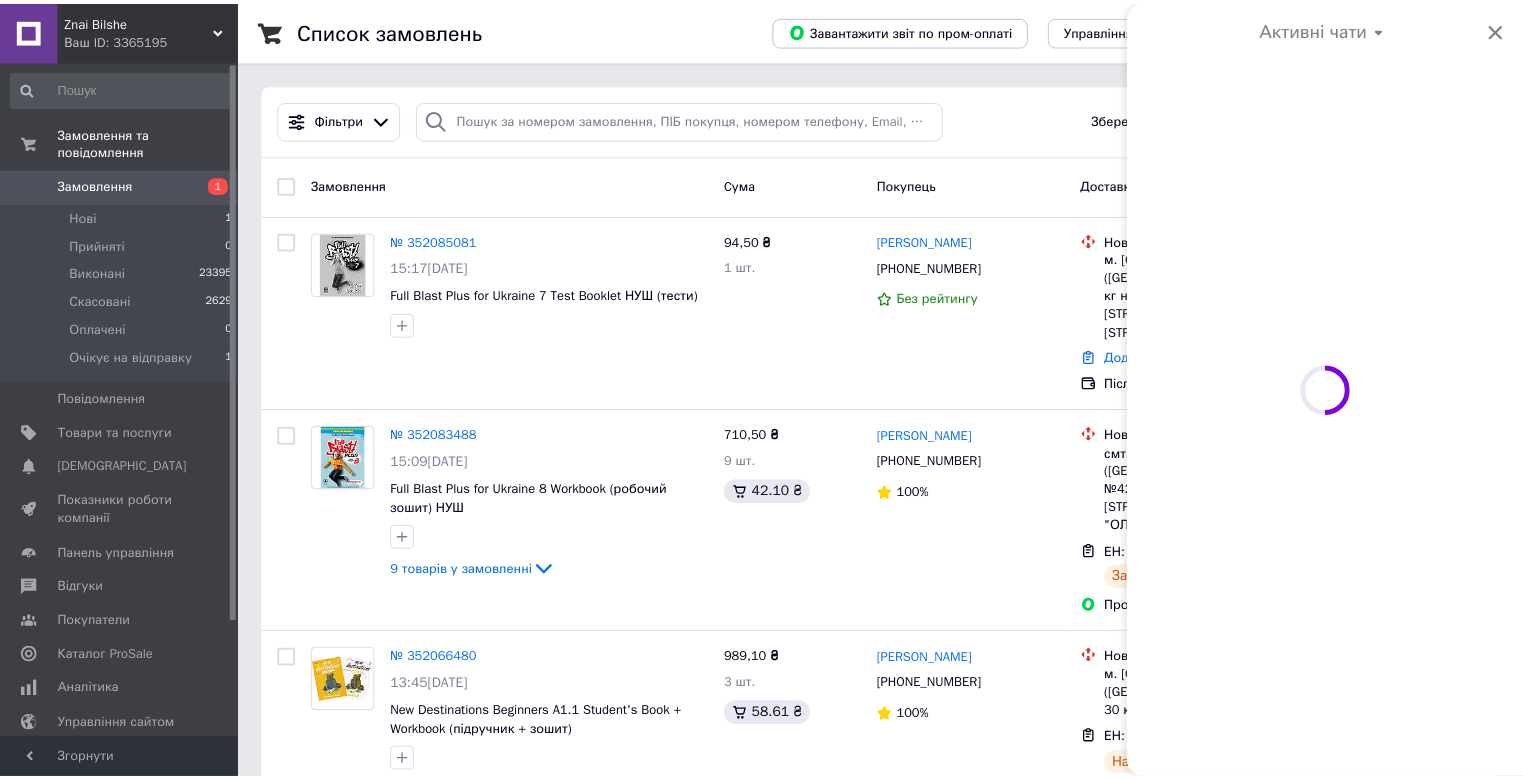 scroll, scrollTop: 0, scrollLeft: 0, axis: both 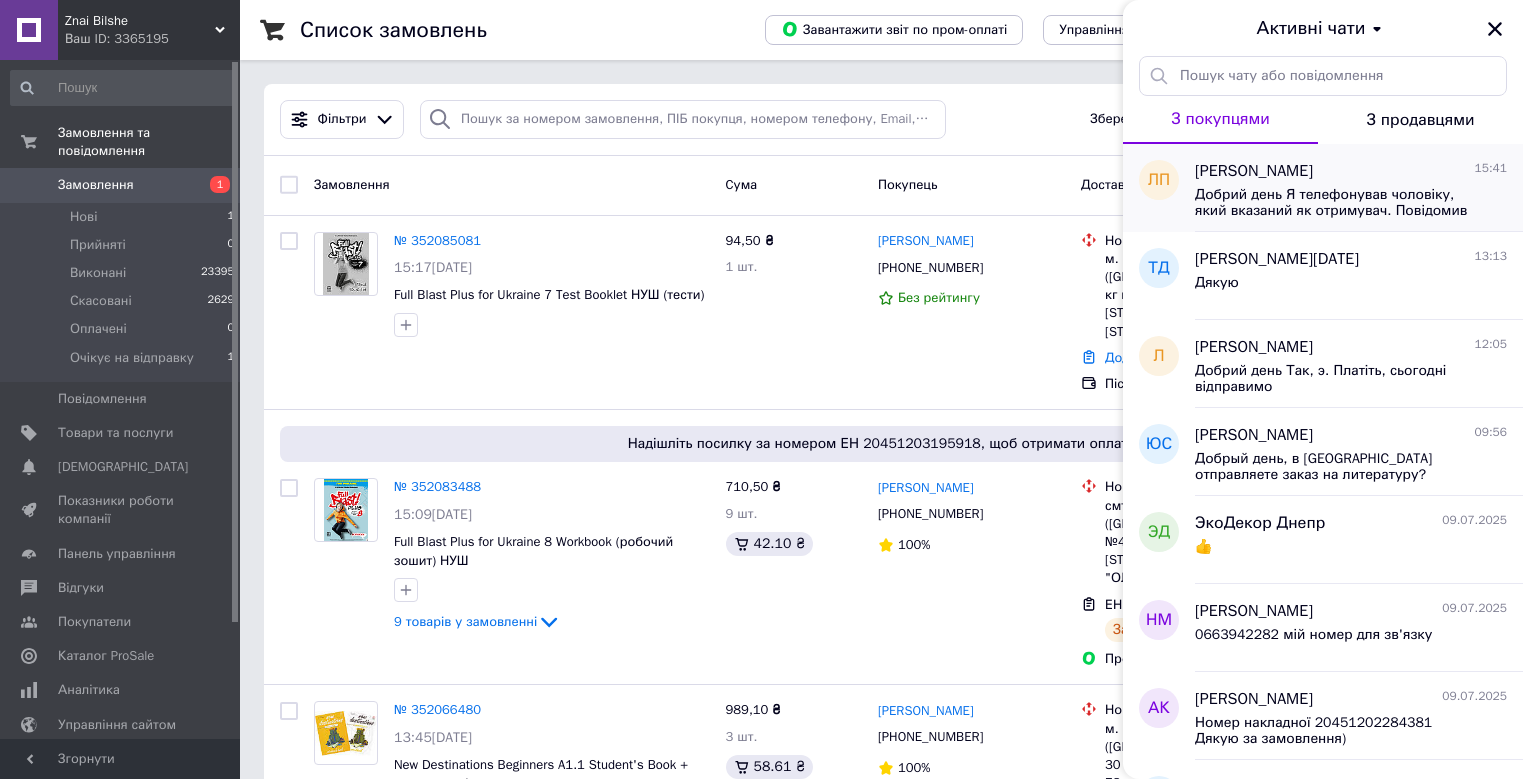 click on "[PERSON_NAME]" at bounding box center [1254, 171] 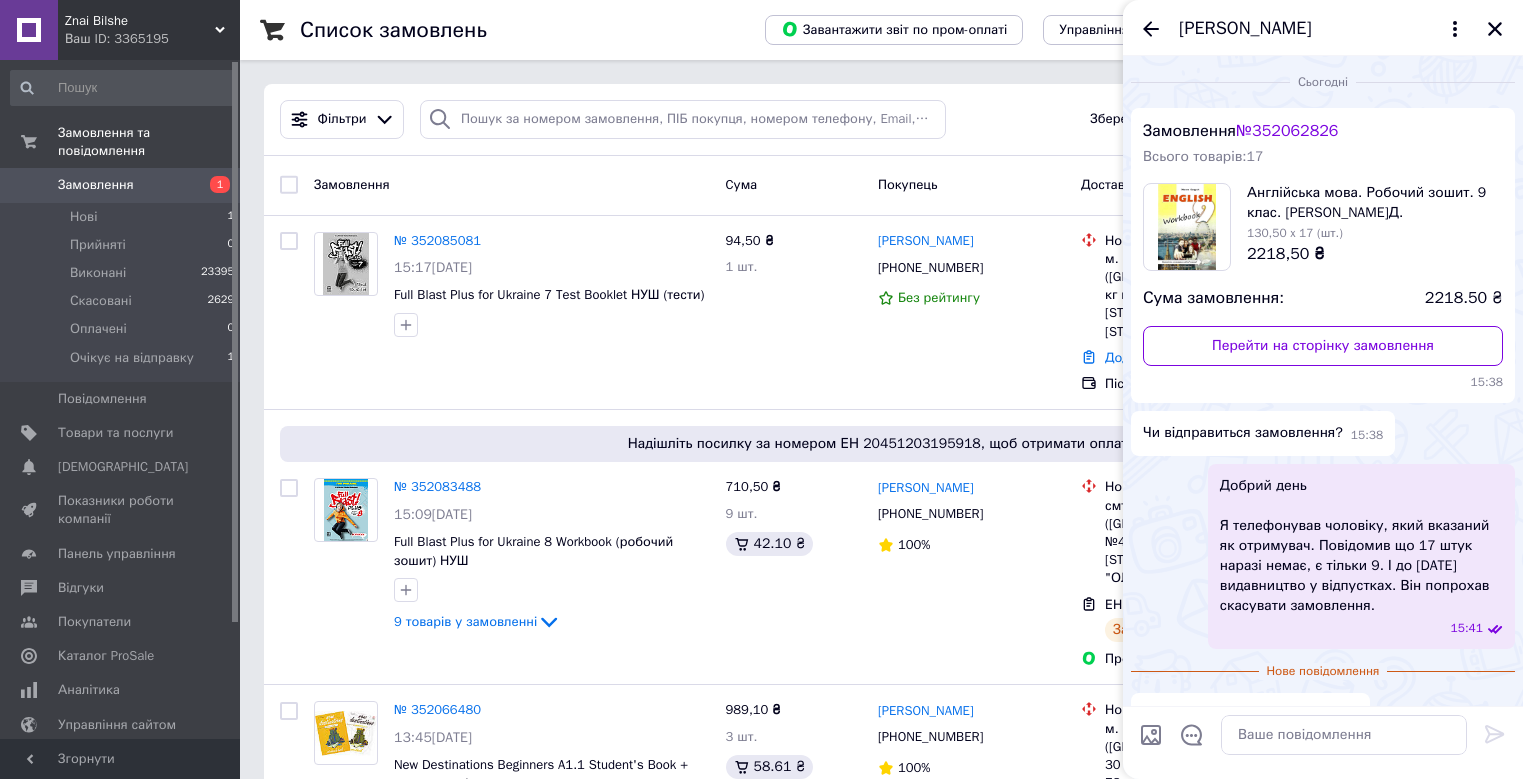 click 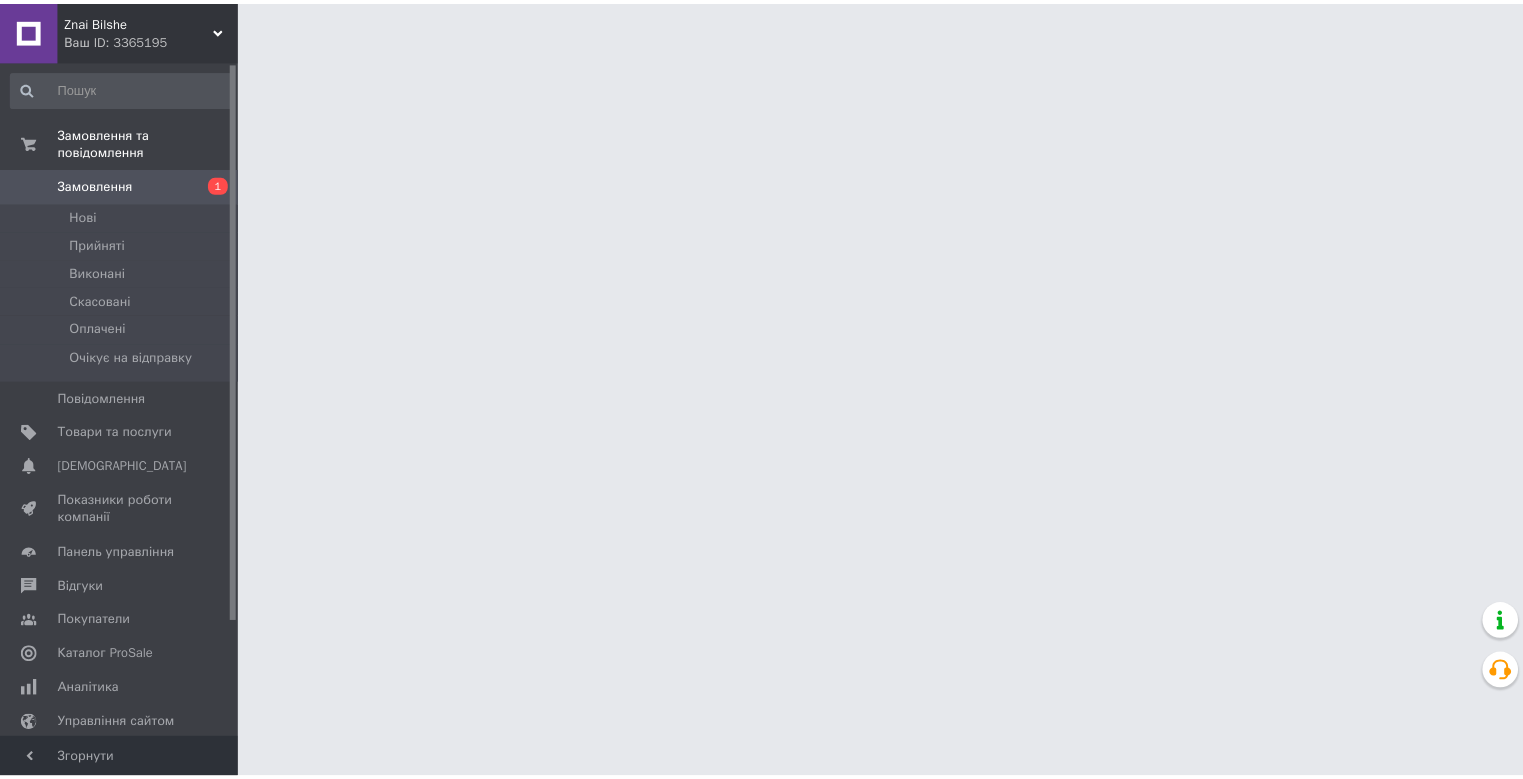 scroll, scrollTop: 0, scrollLeft: 0, axis: both 